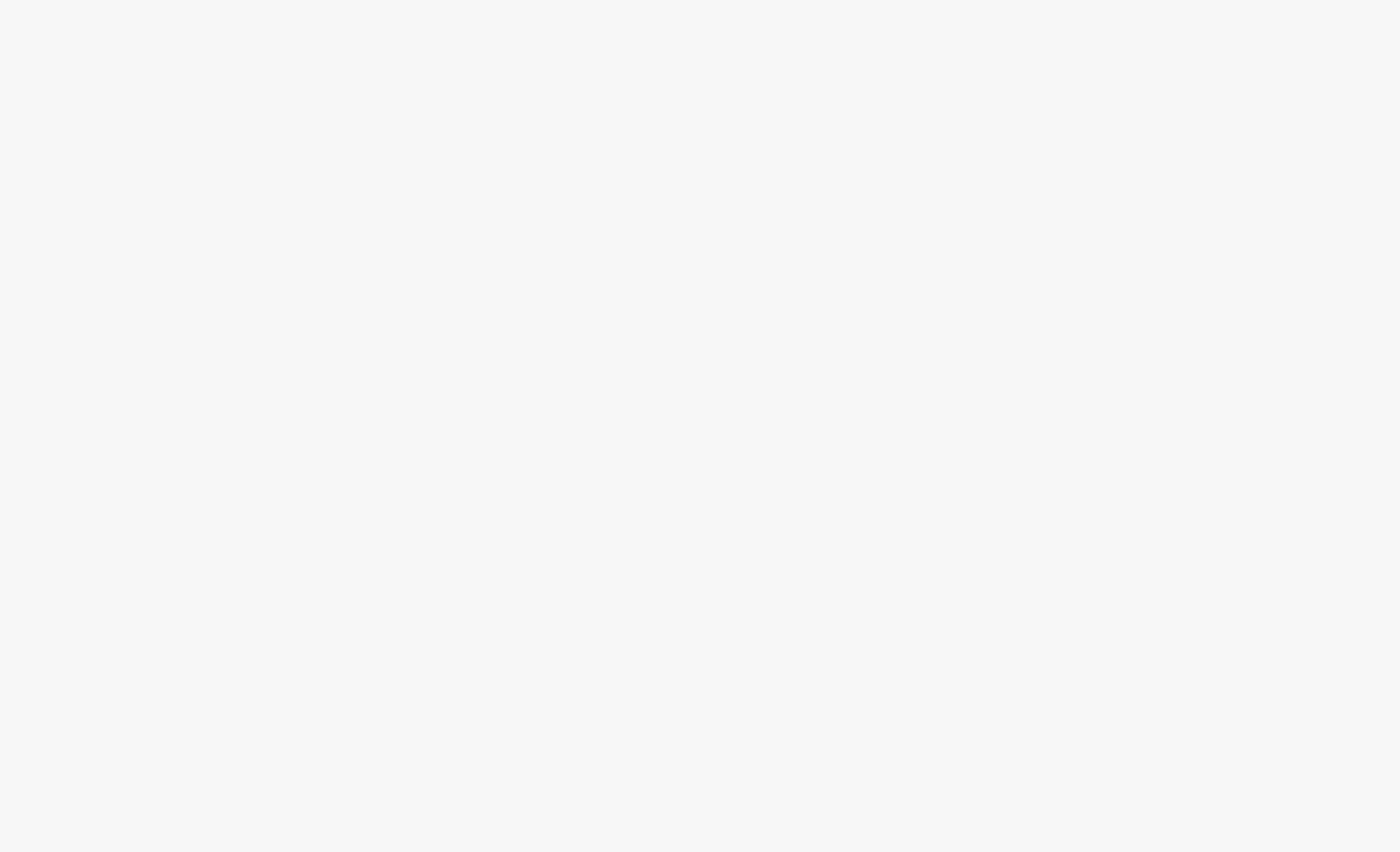 scroll, scrollTop: 0, scrollLeft: 0, axis: both 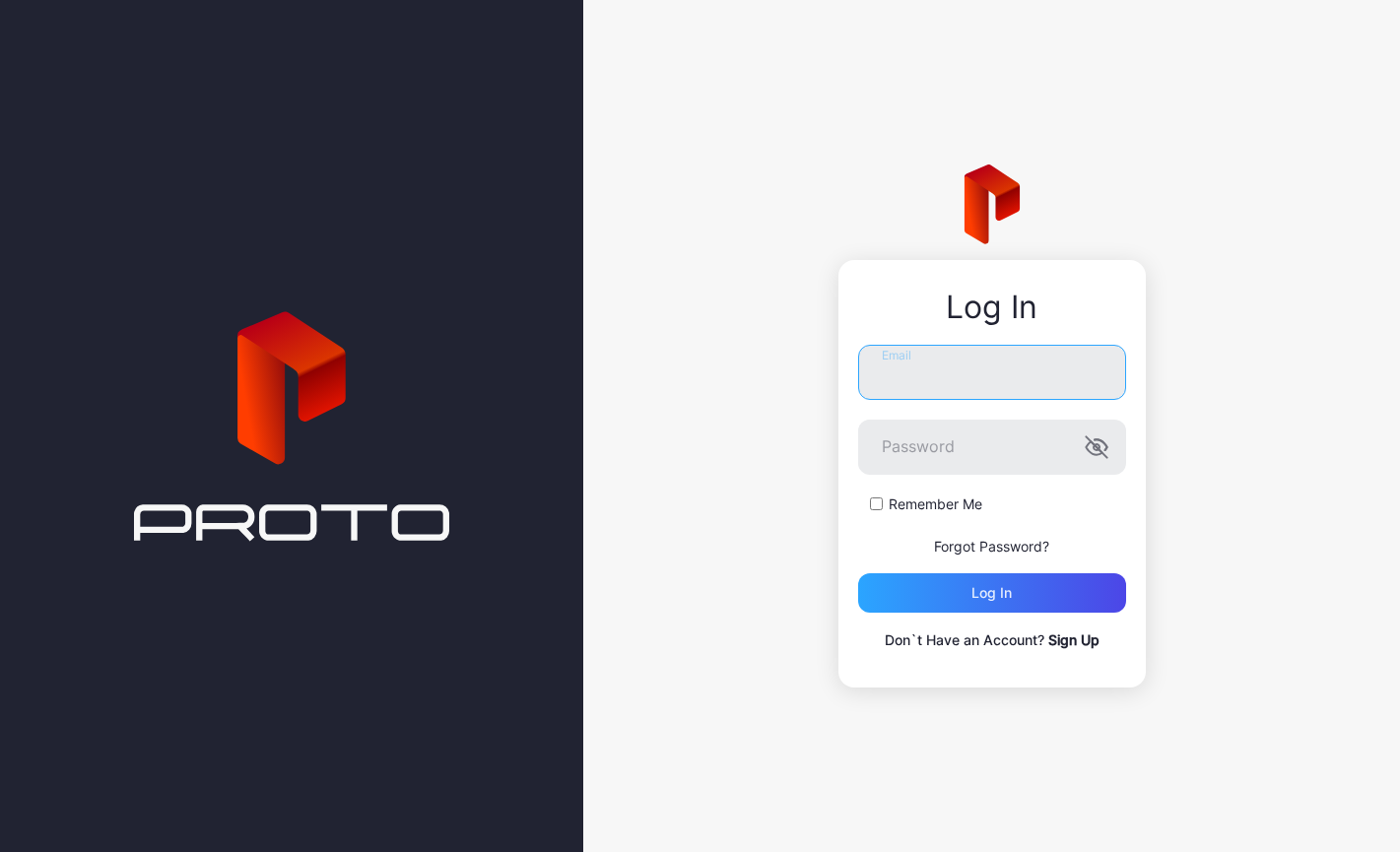 type on "**********" 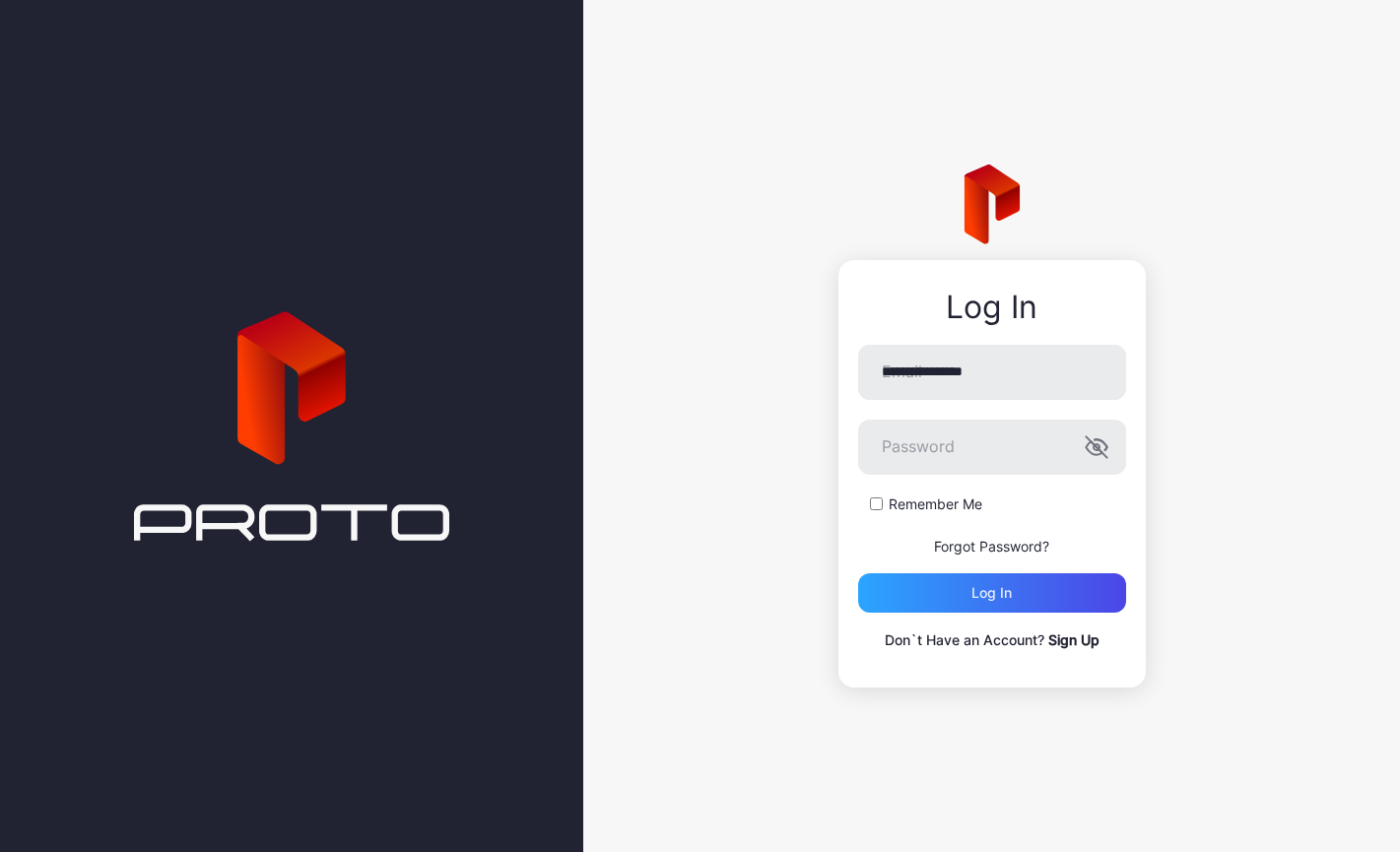 click on "Remember Me" at bounding box center [935, 504] 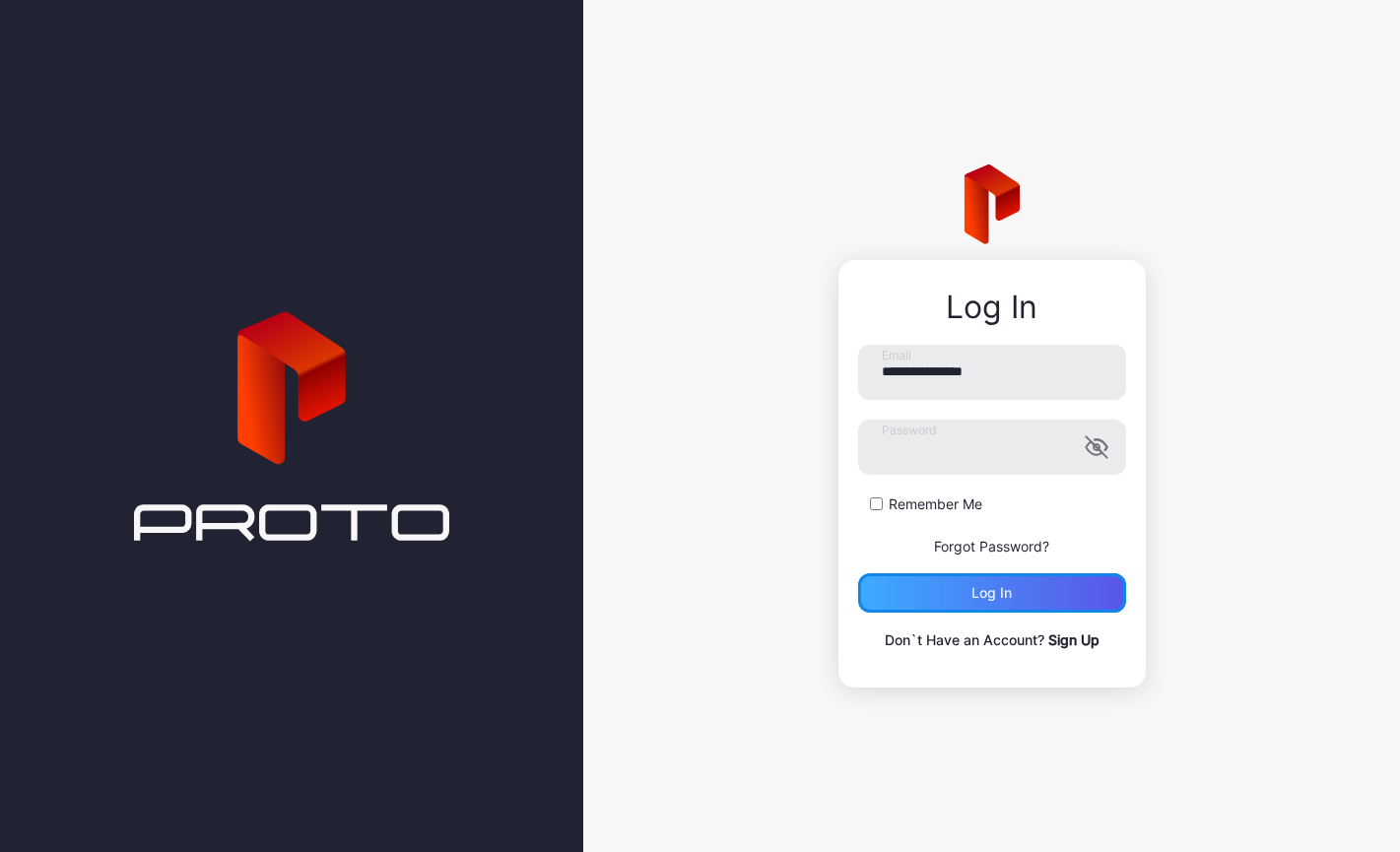 click on "Log in" at bounding box center (992, 593) 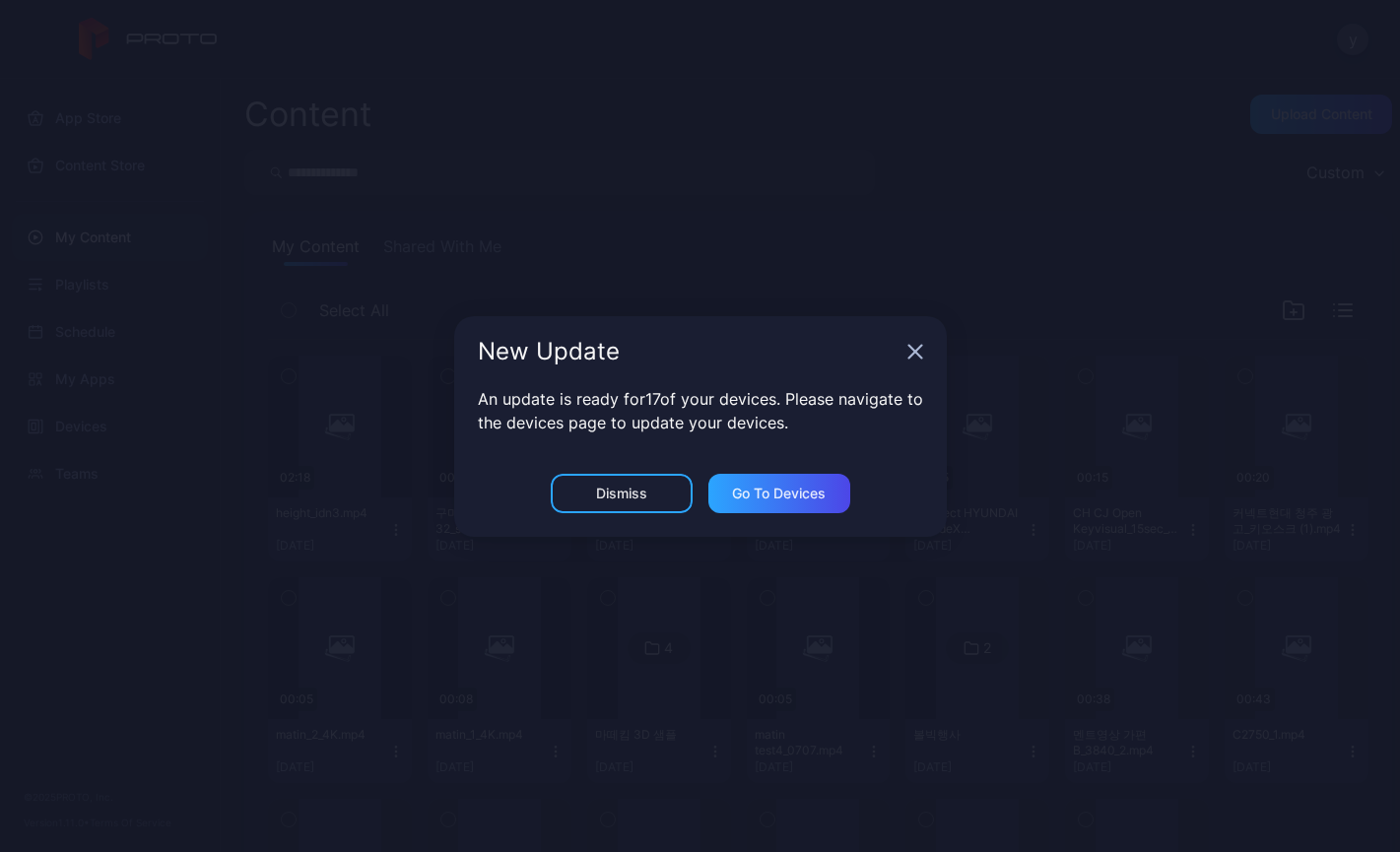 click on "New Update" at bounding box center [700, 352] 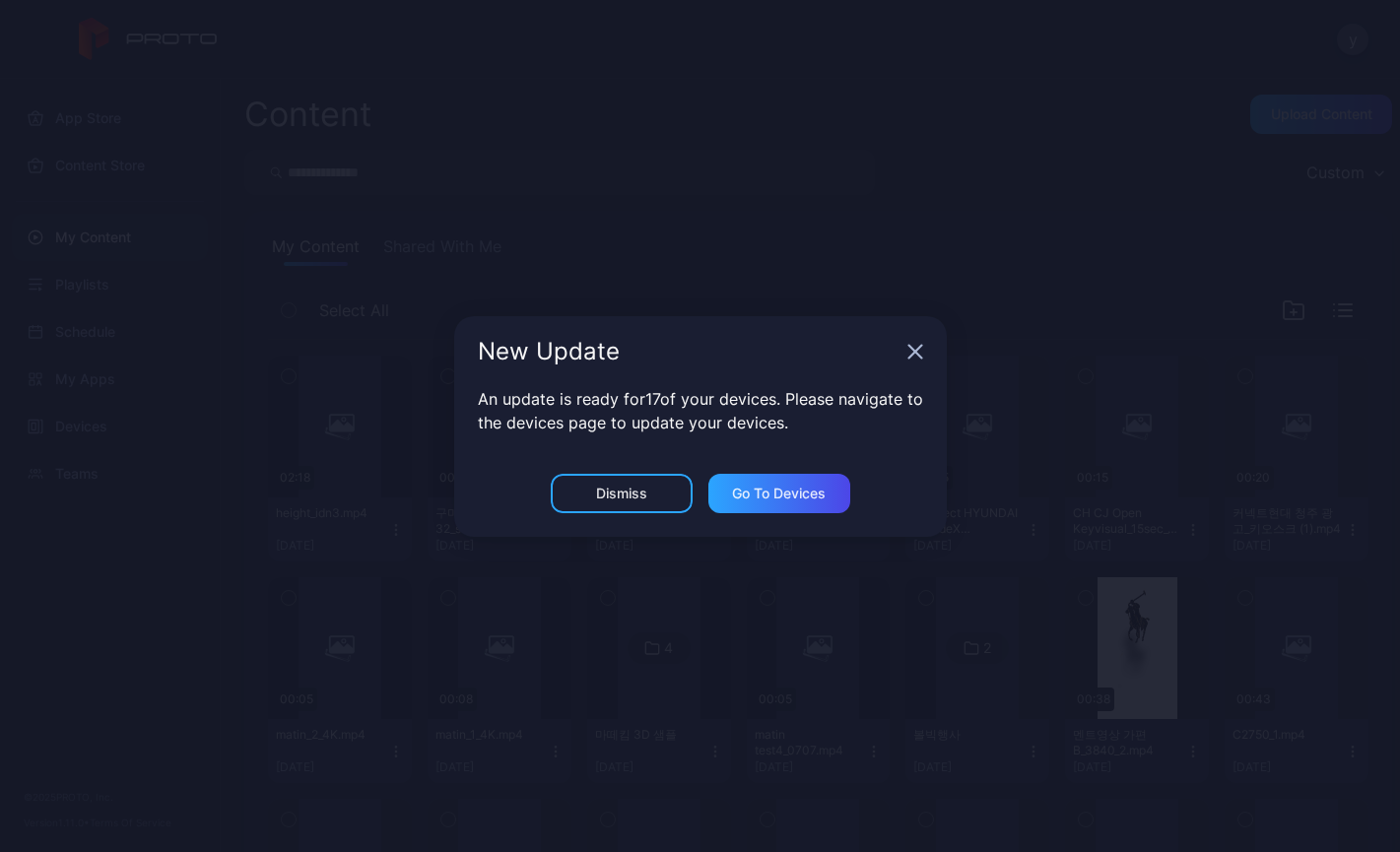 click on "New Update" at bounding box center [700, 352] 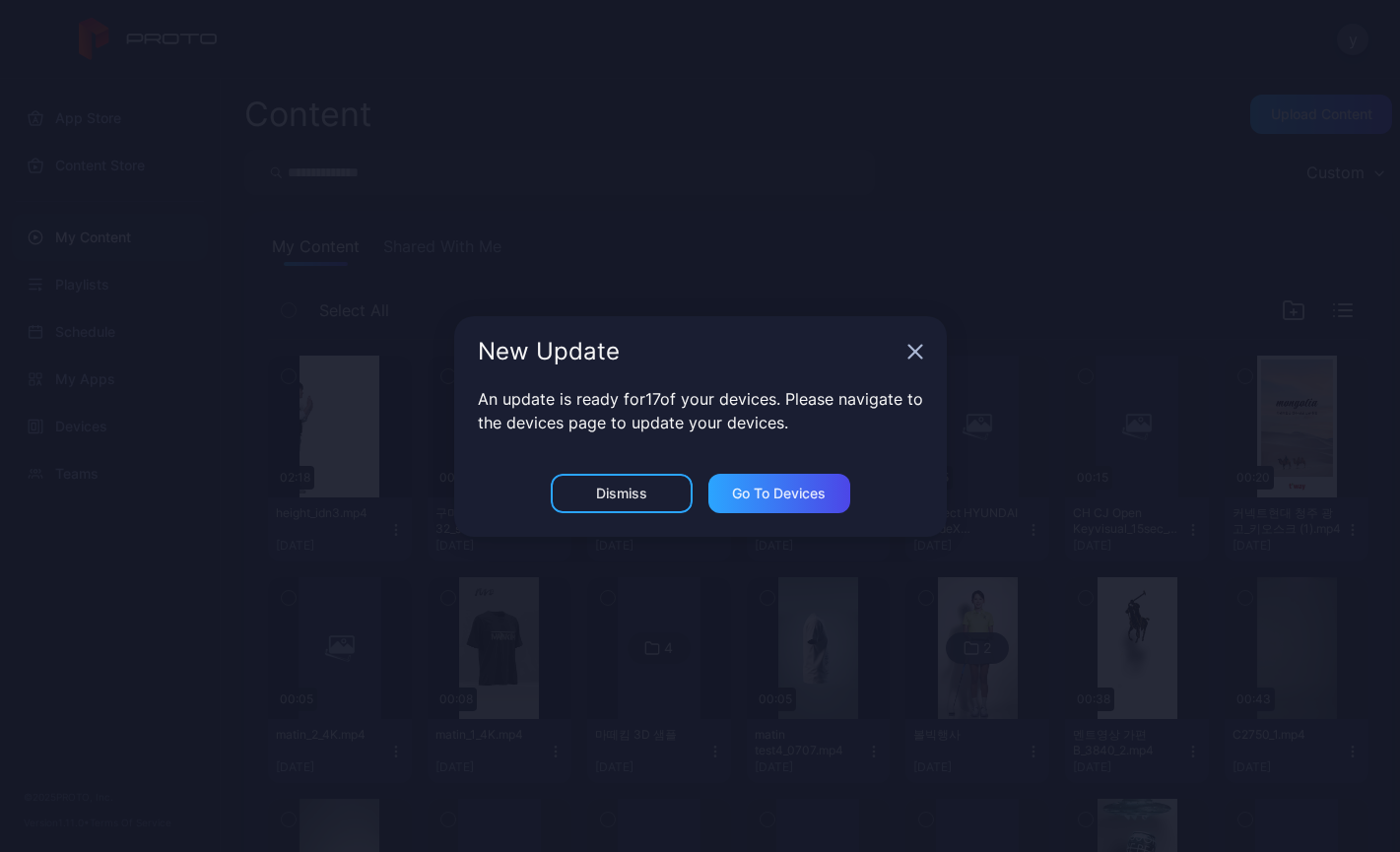 click 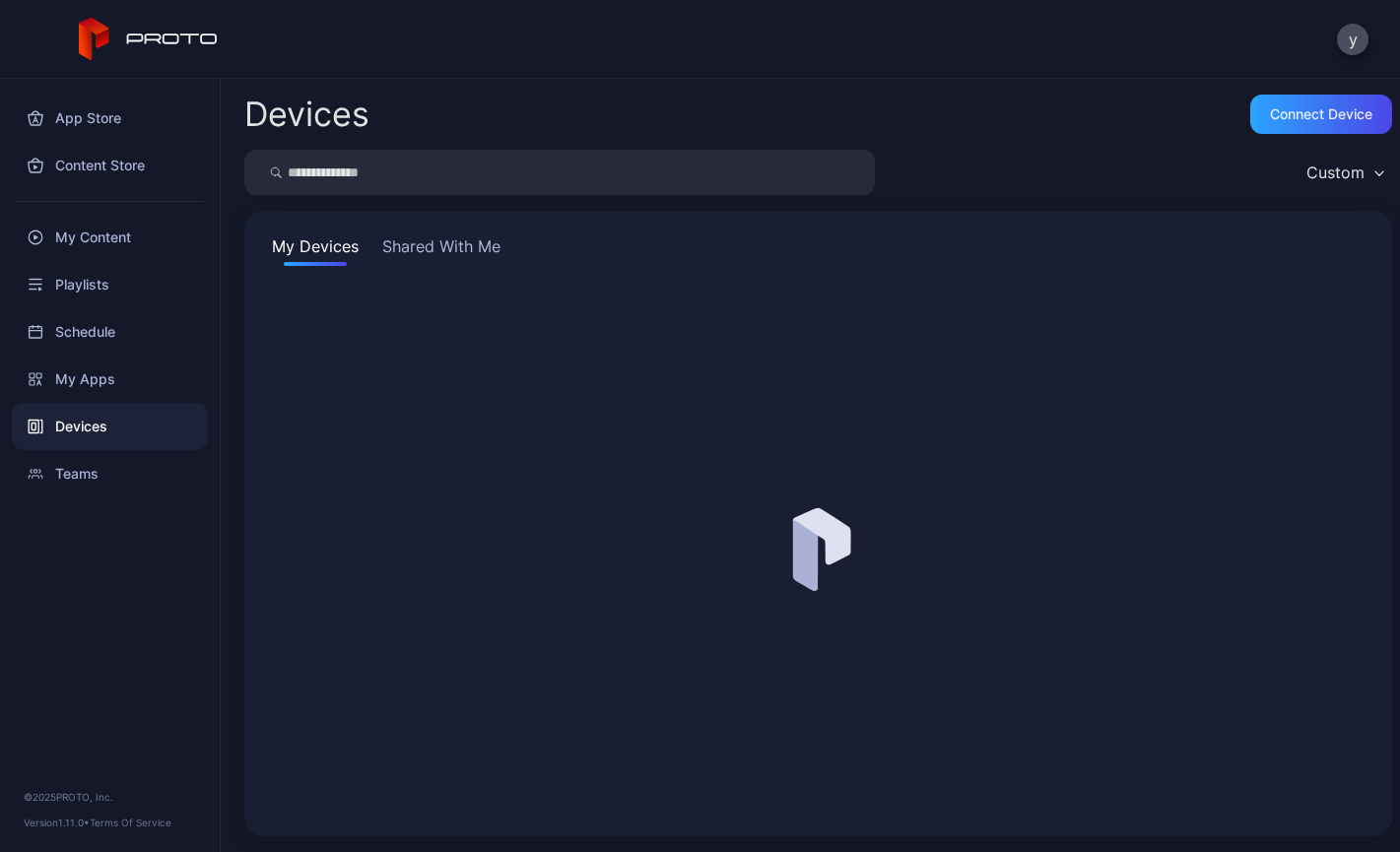 click on "Devices Connect device Custom My Devices Shared With Me" at bounding box center (810, 465) 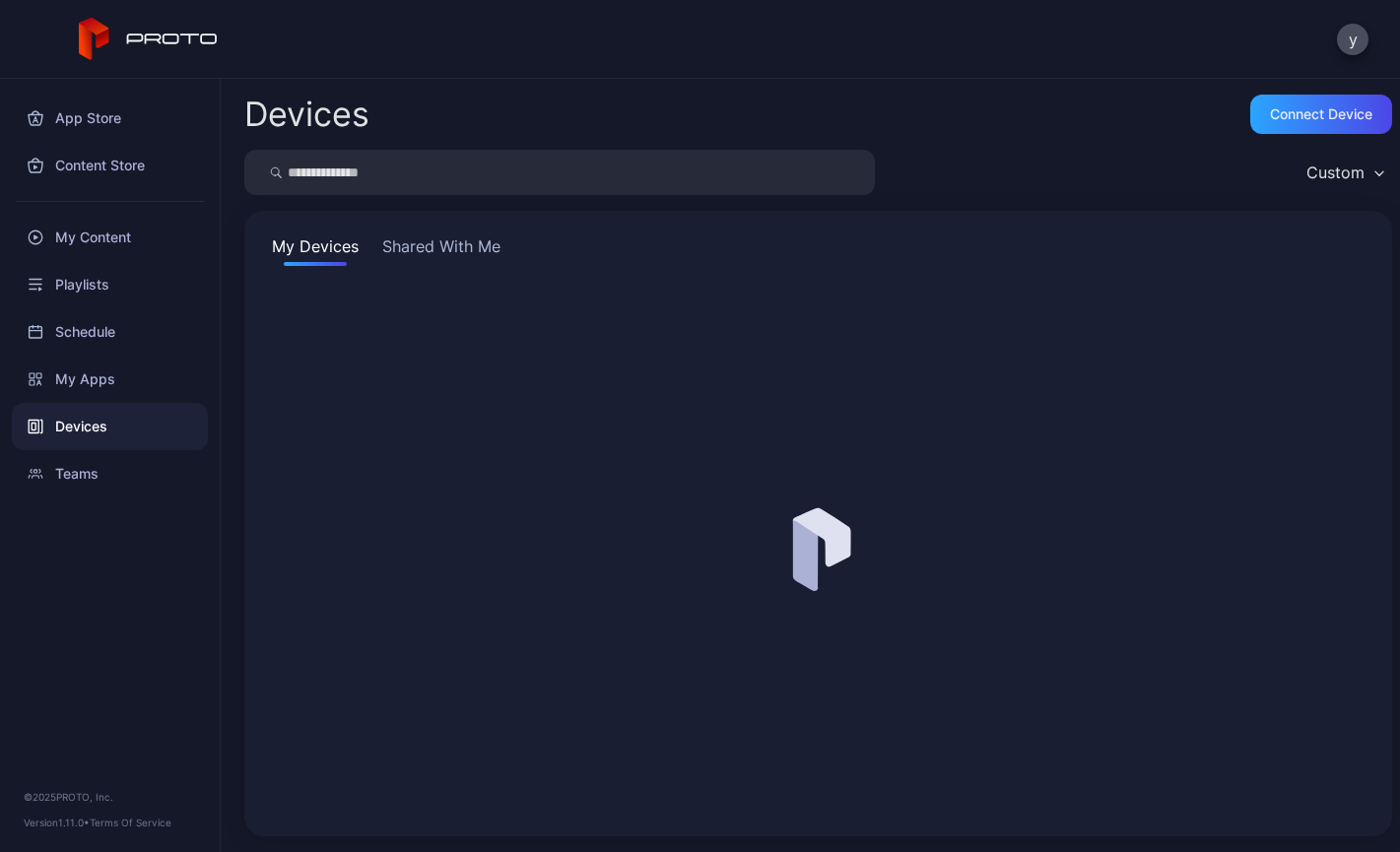click at bounding box center (560, 172) 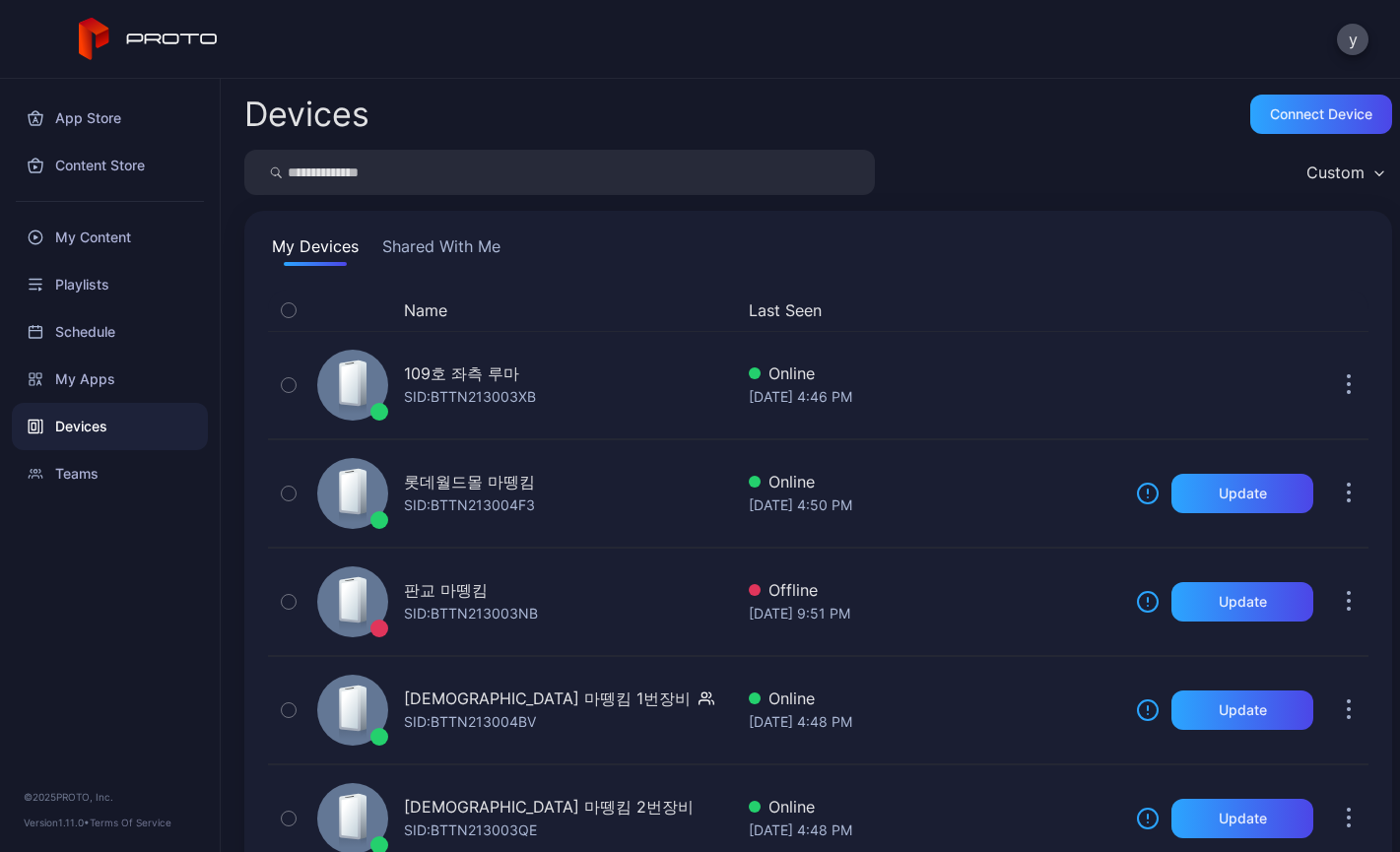 type on "*" 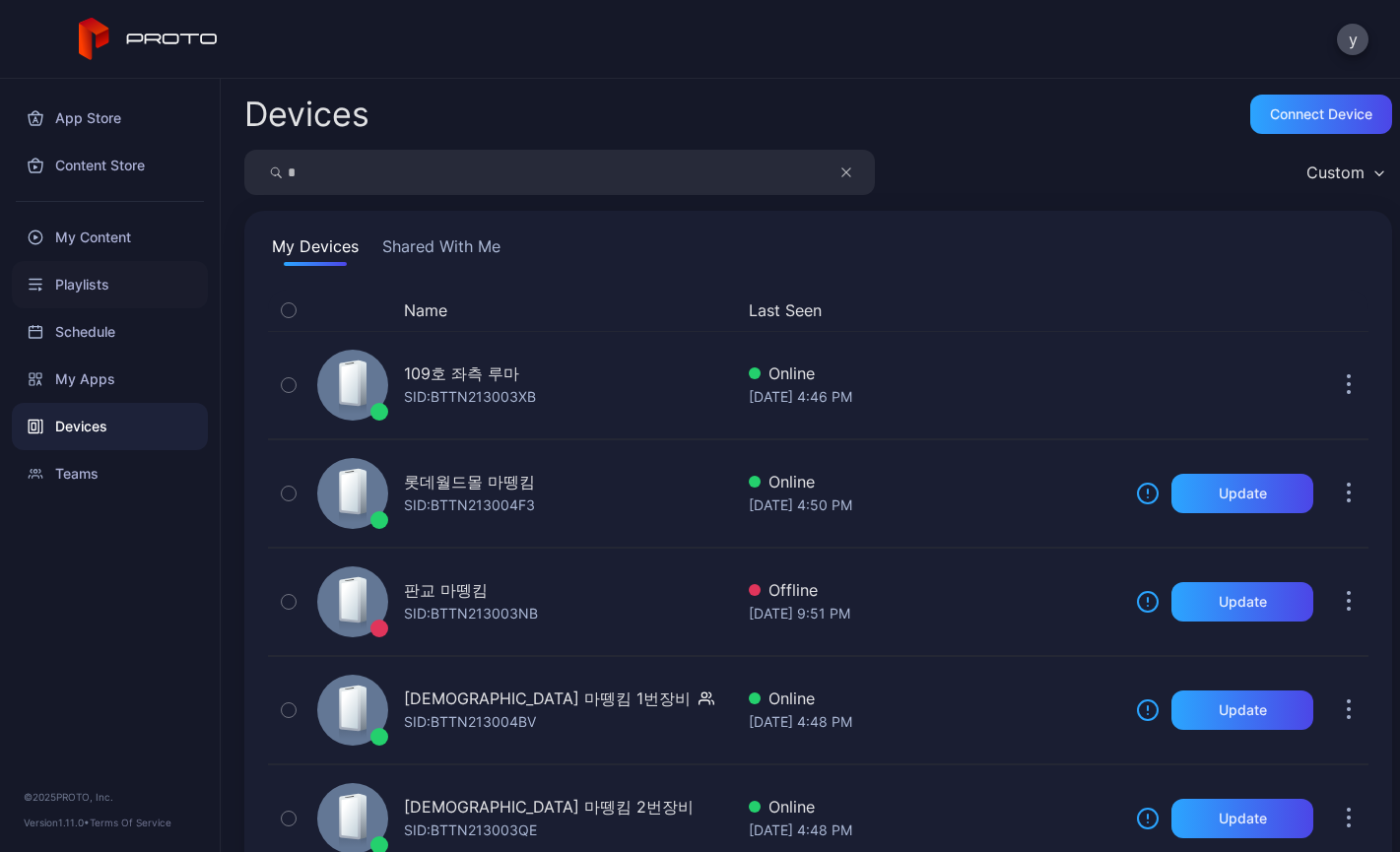 type on "*" 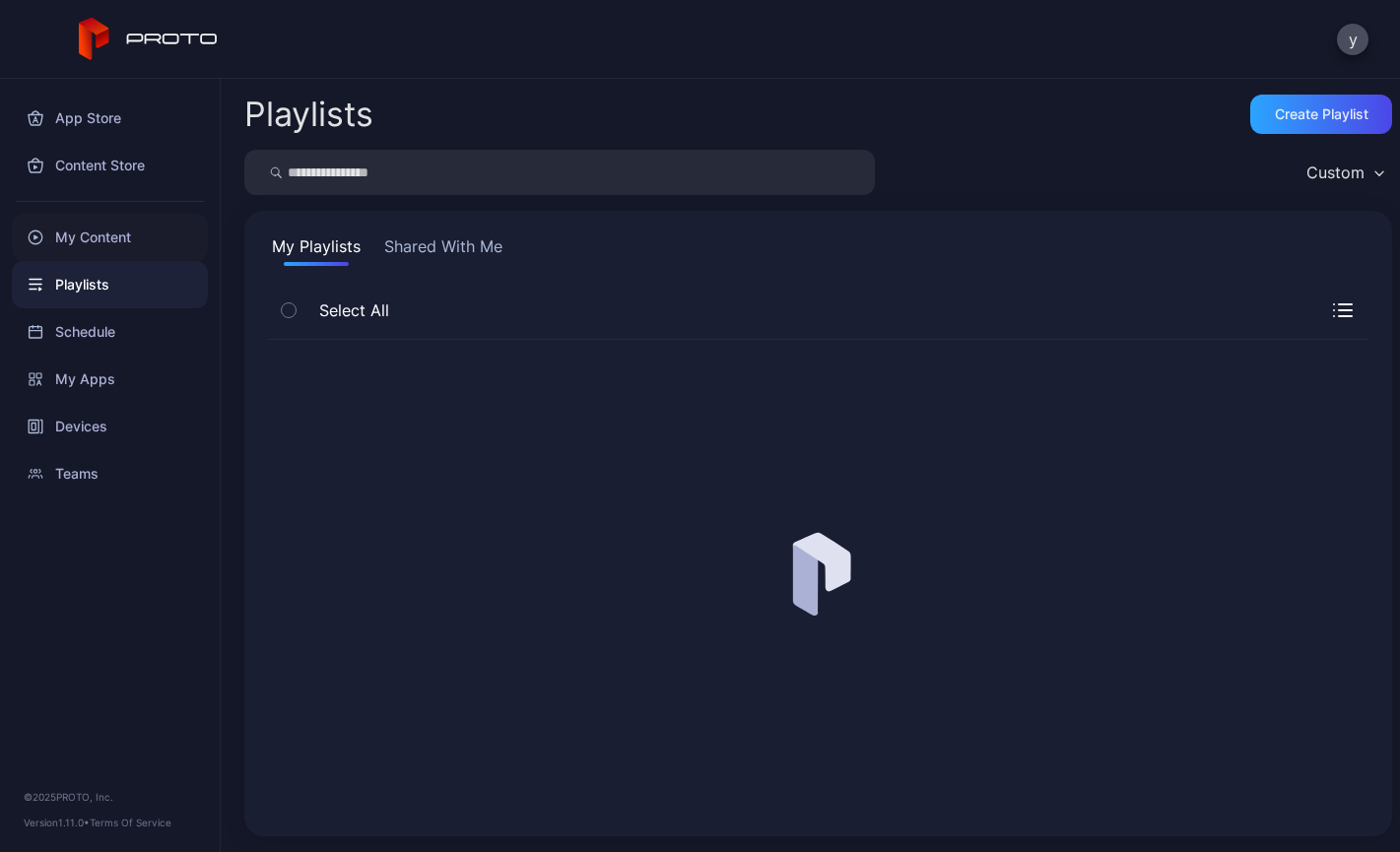 click on "My Content" at bounding box center (109, 237) 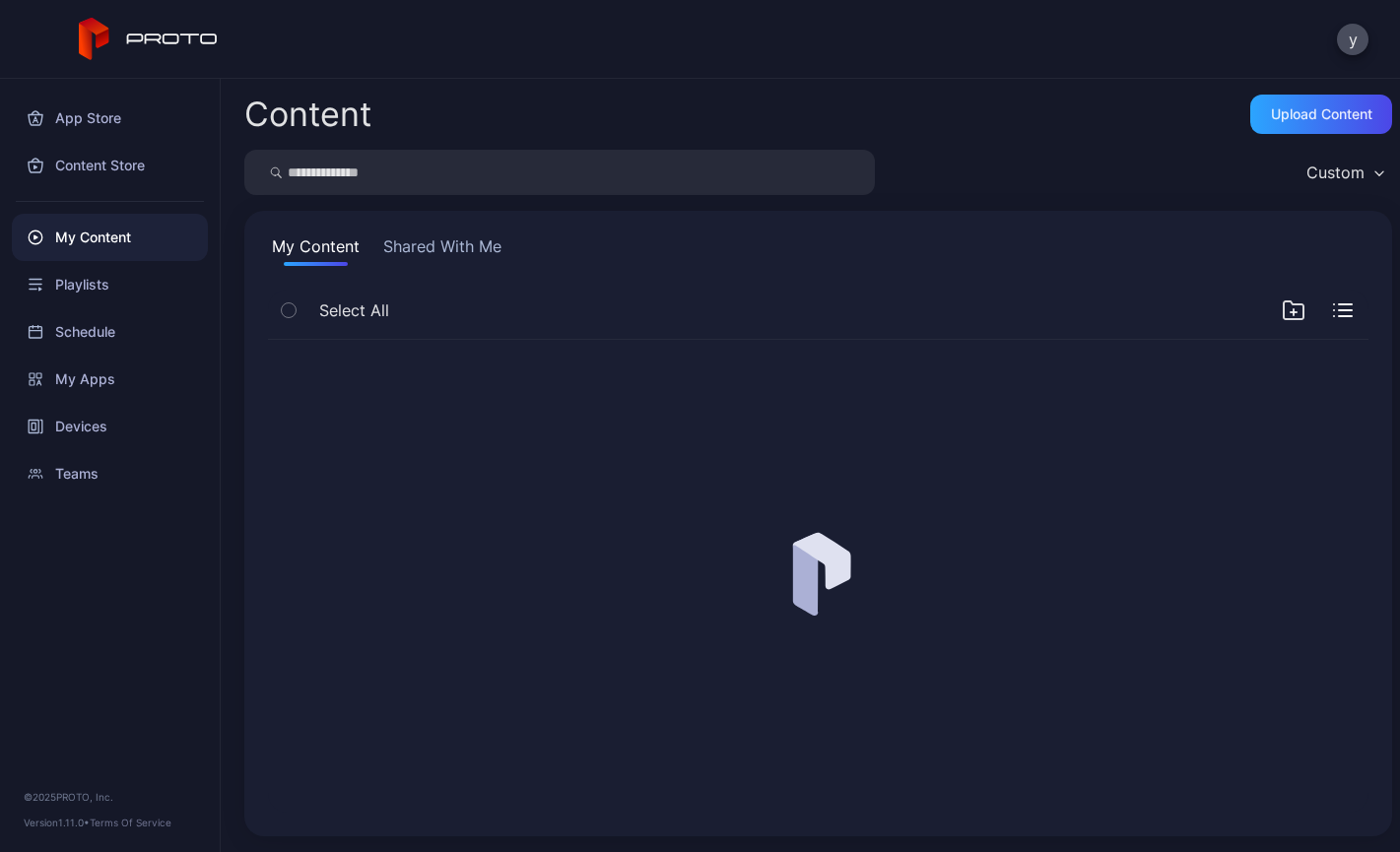 click at bounding box center [560, 172] 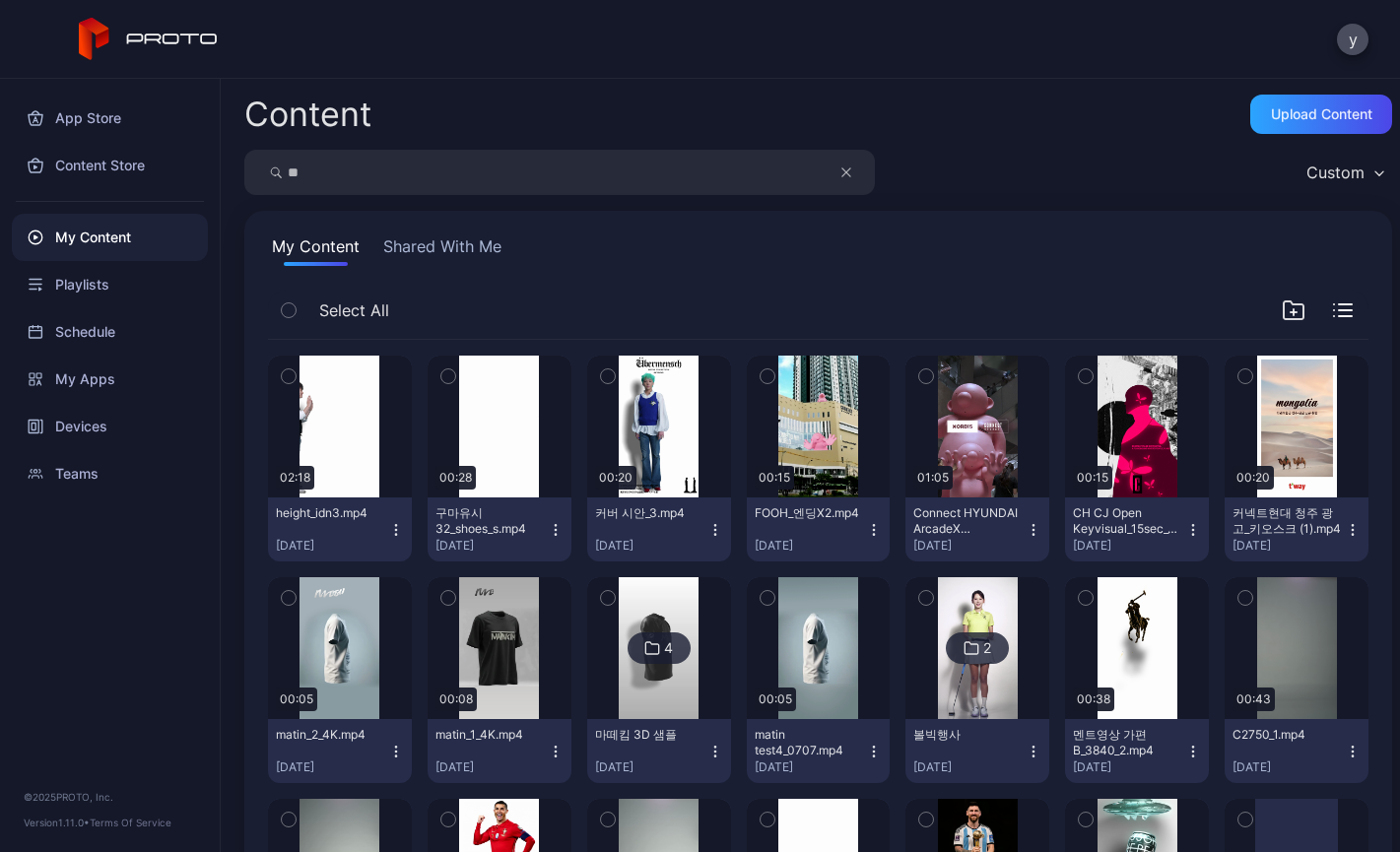 type on "**" 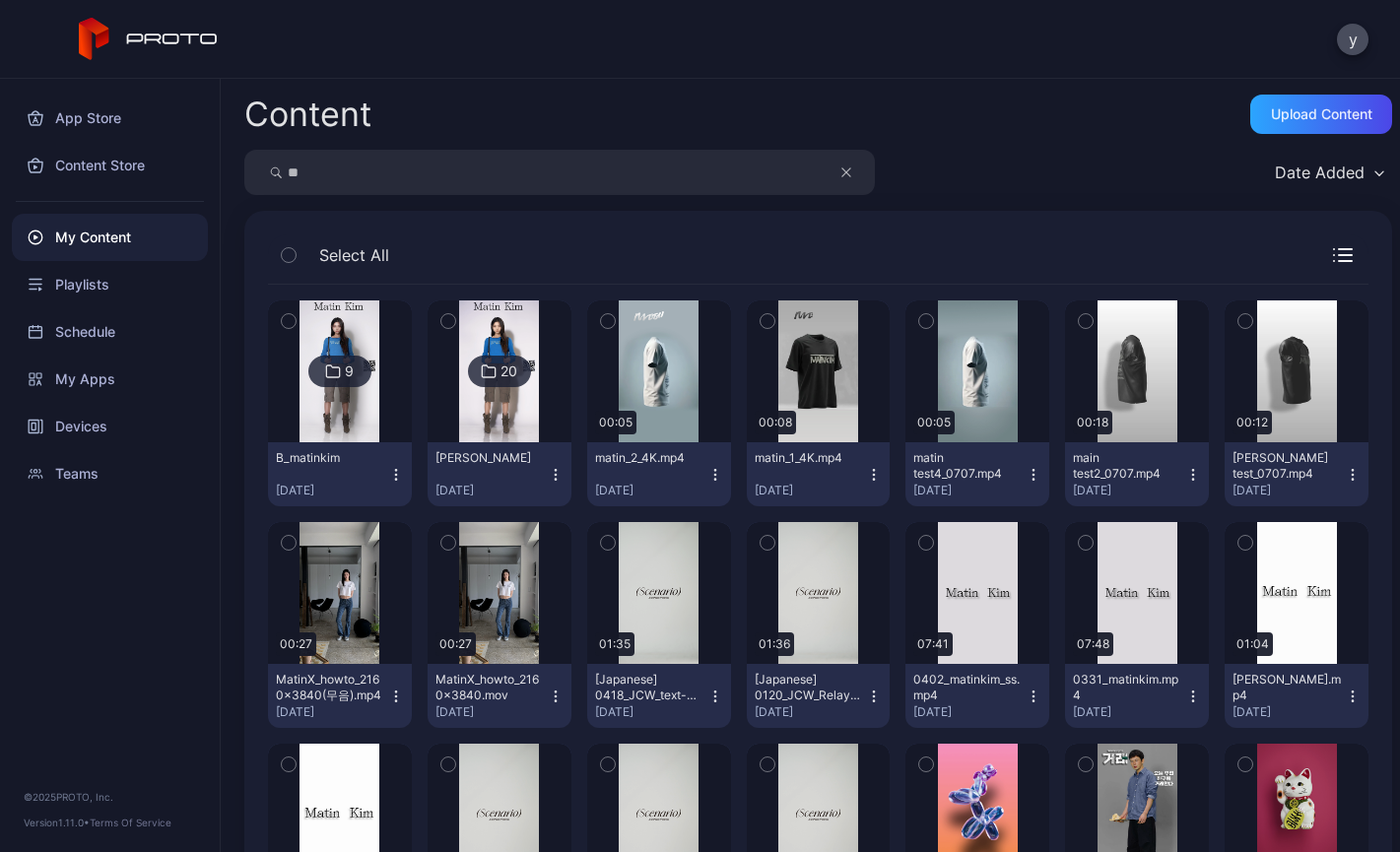 click at bounding box center (339, 371) 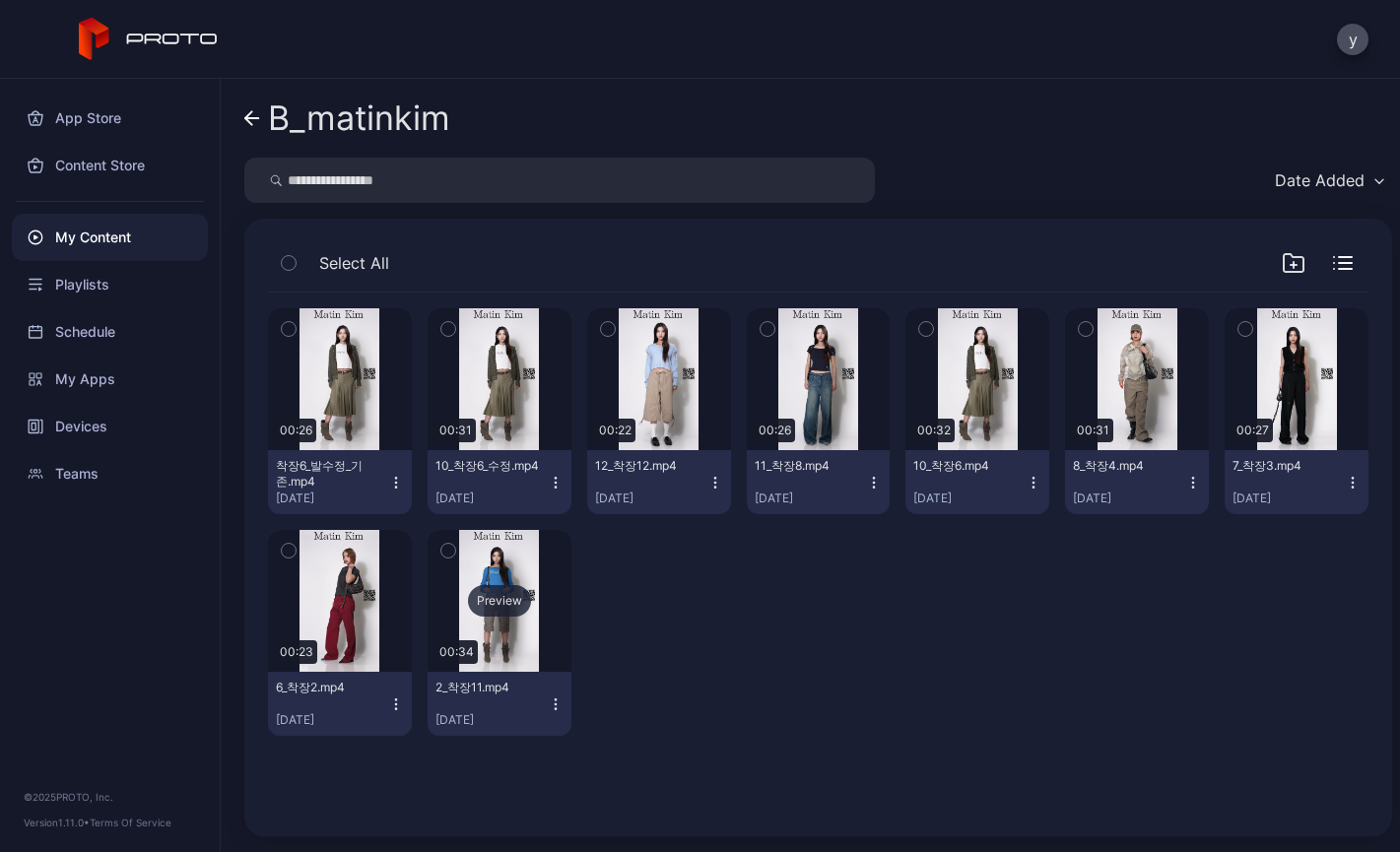 click on "Preview" at bounding box center (500, 601) 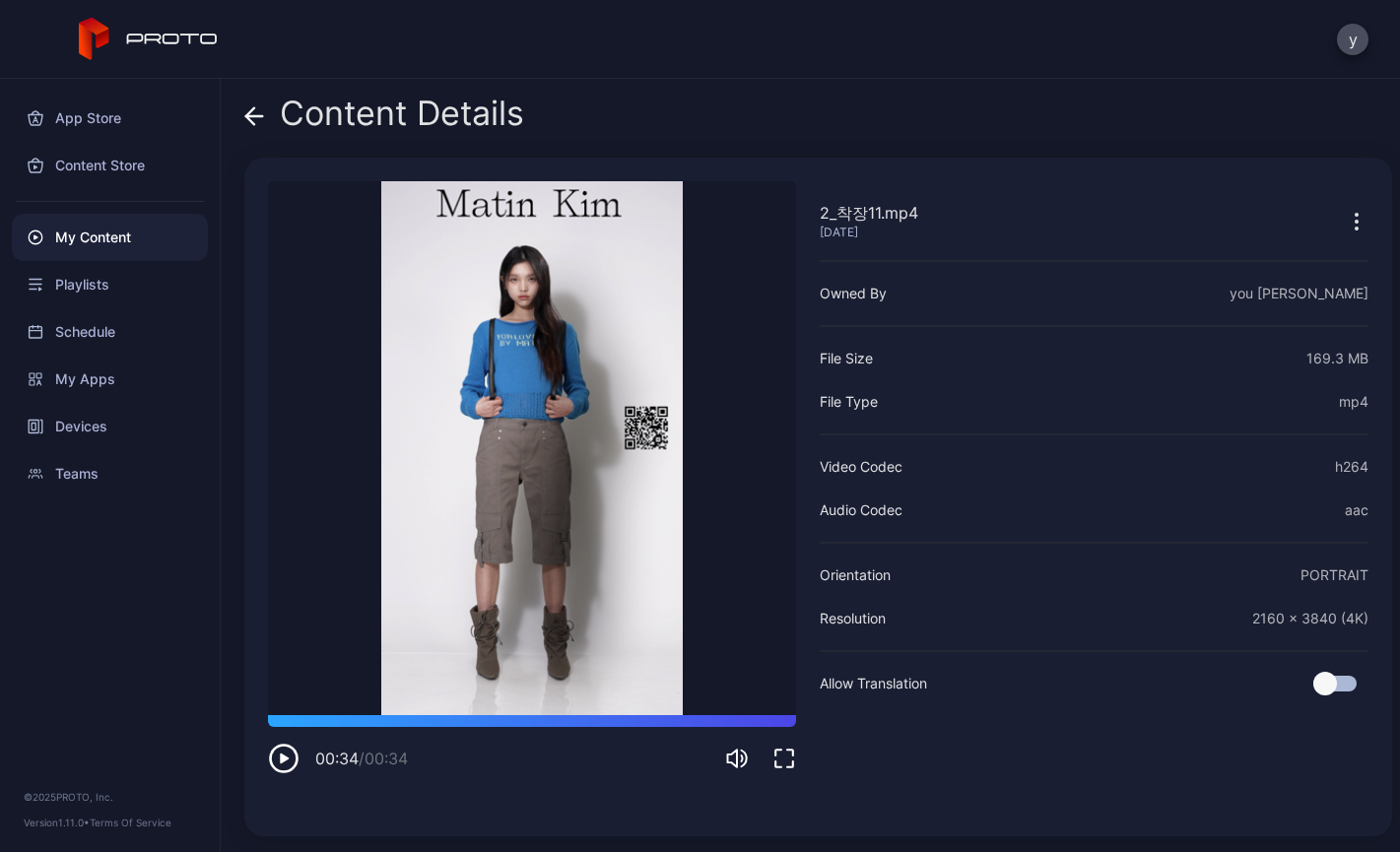 click 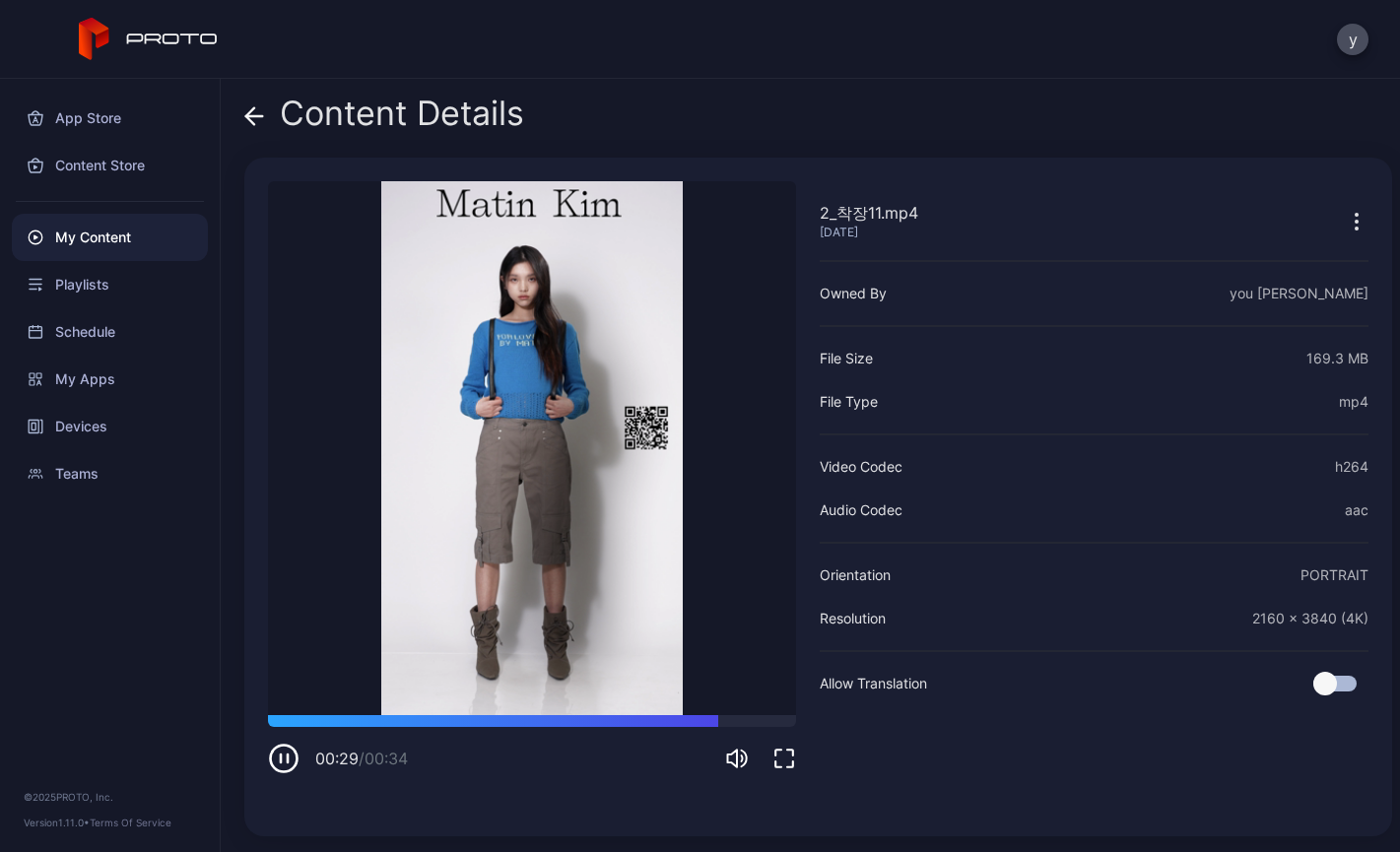 click 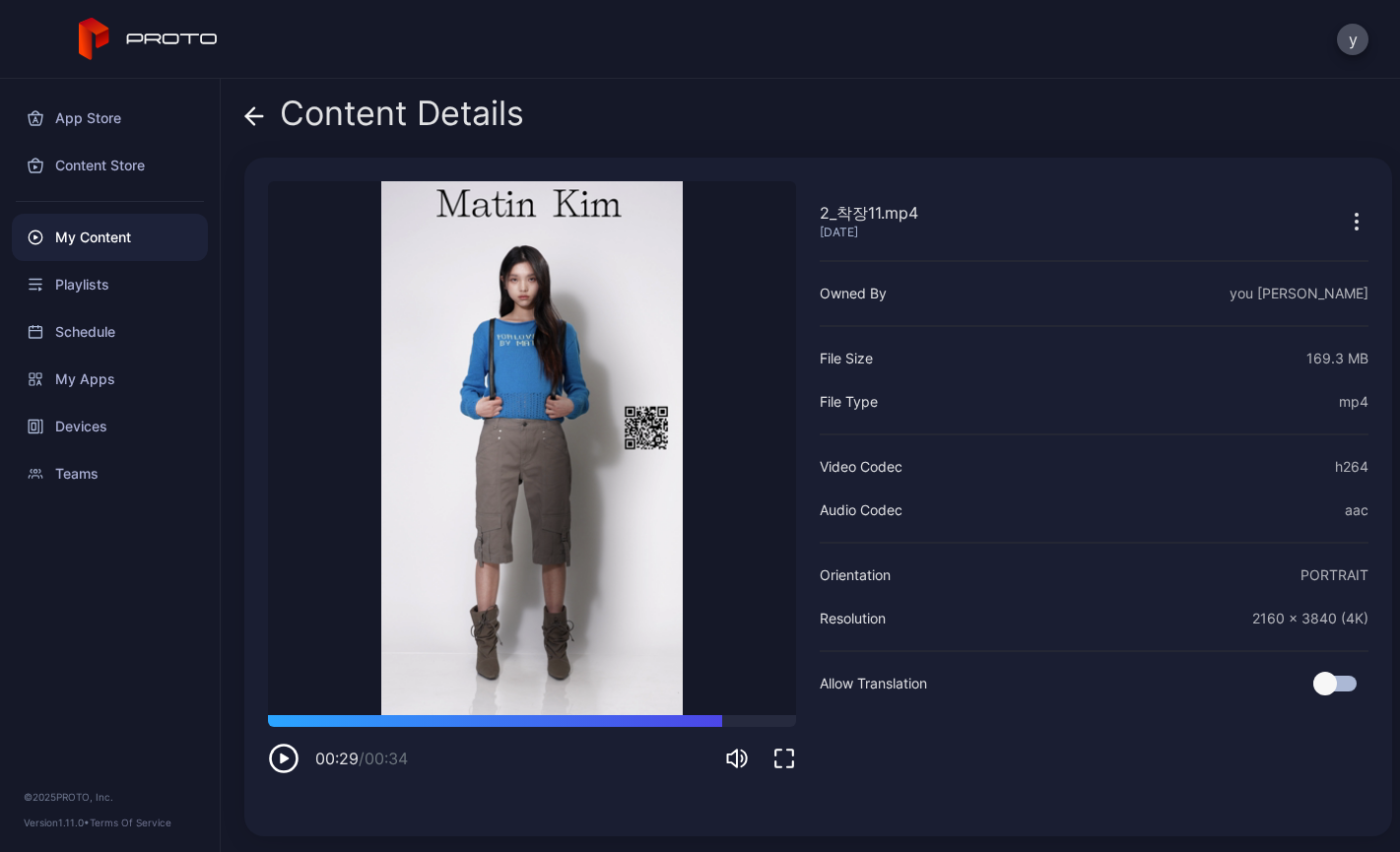 click 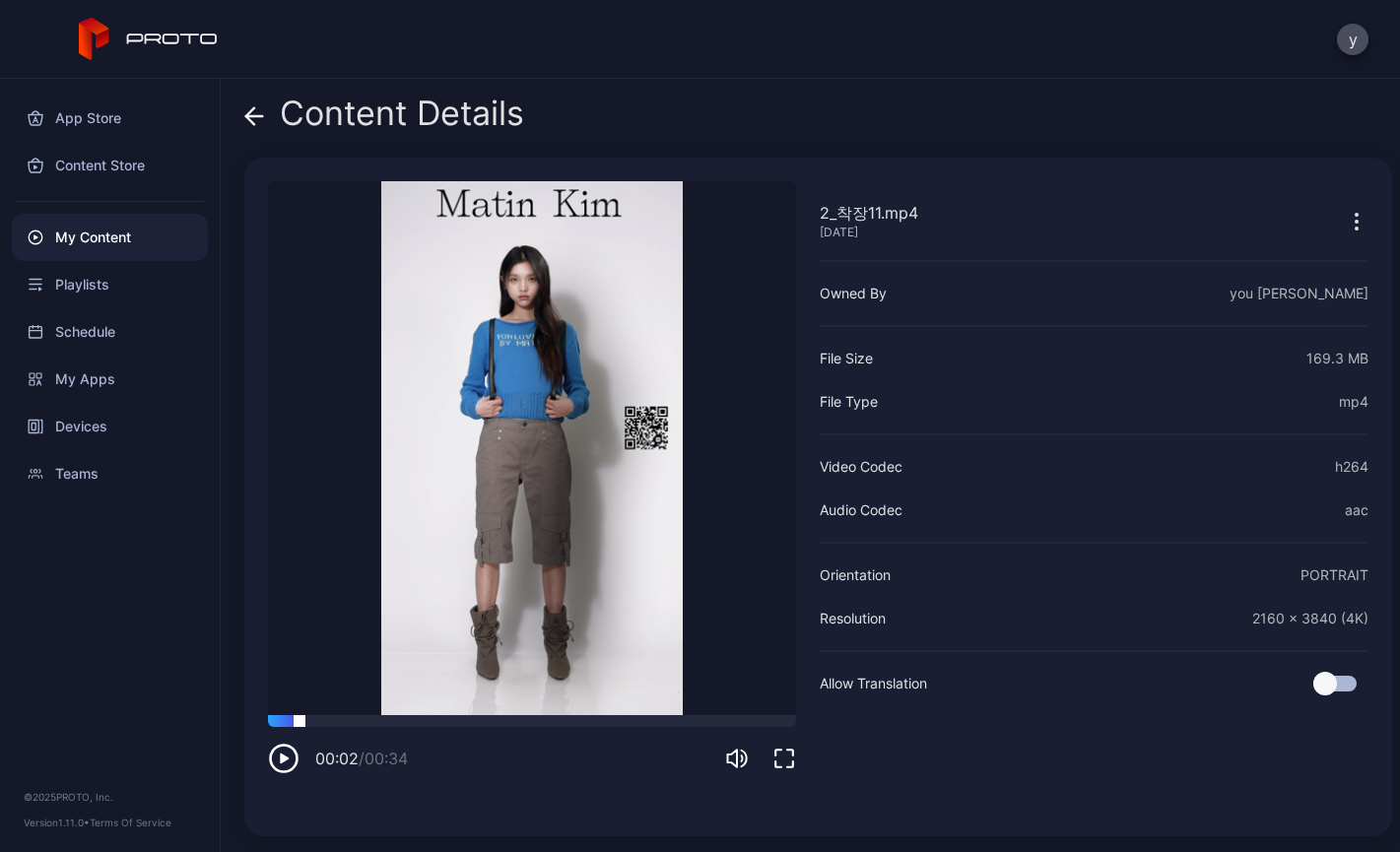 click at bounding box center [532, 721] 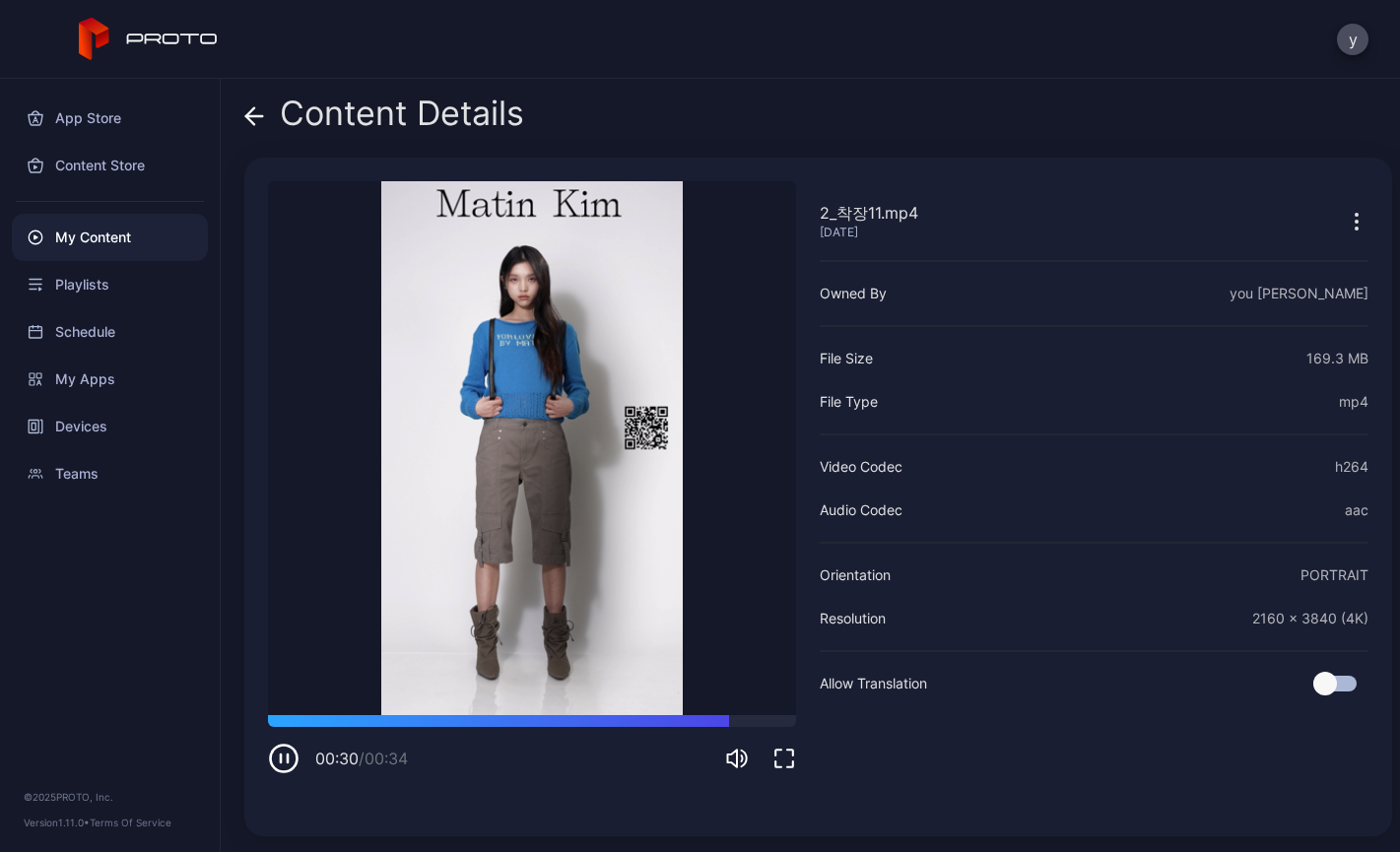 click at bounding box center (254, 113) 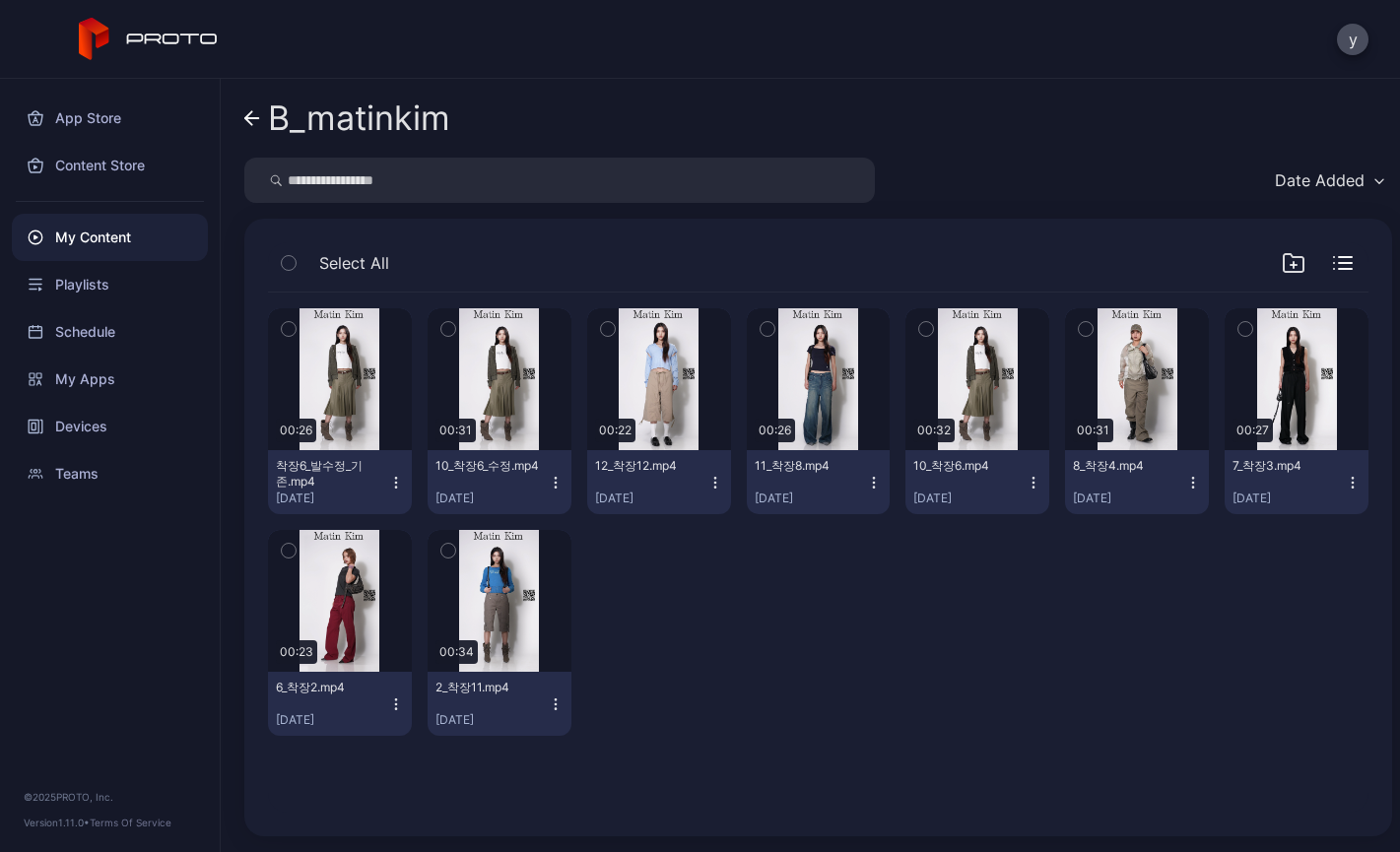 click 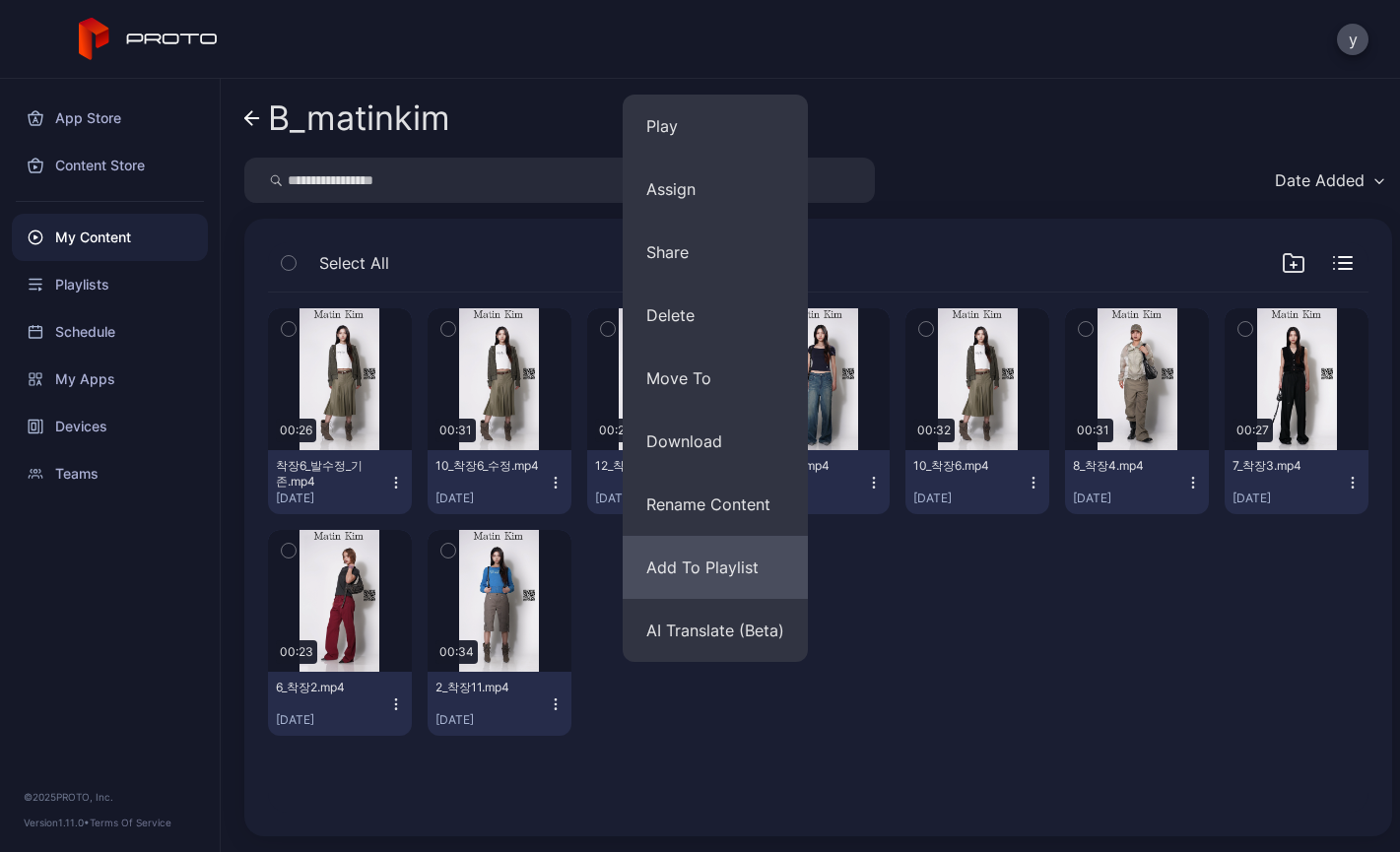 click on "Add To Playlist" at bounding box center [715, 567] 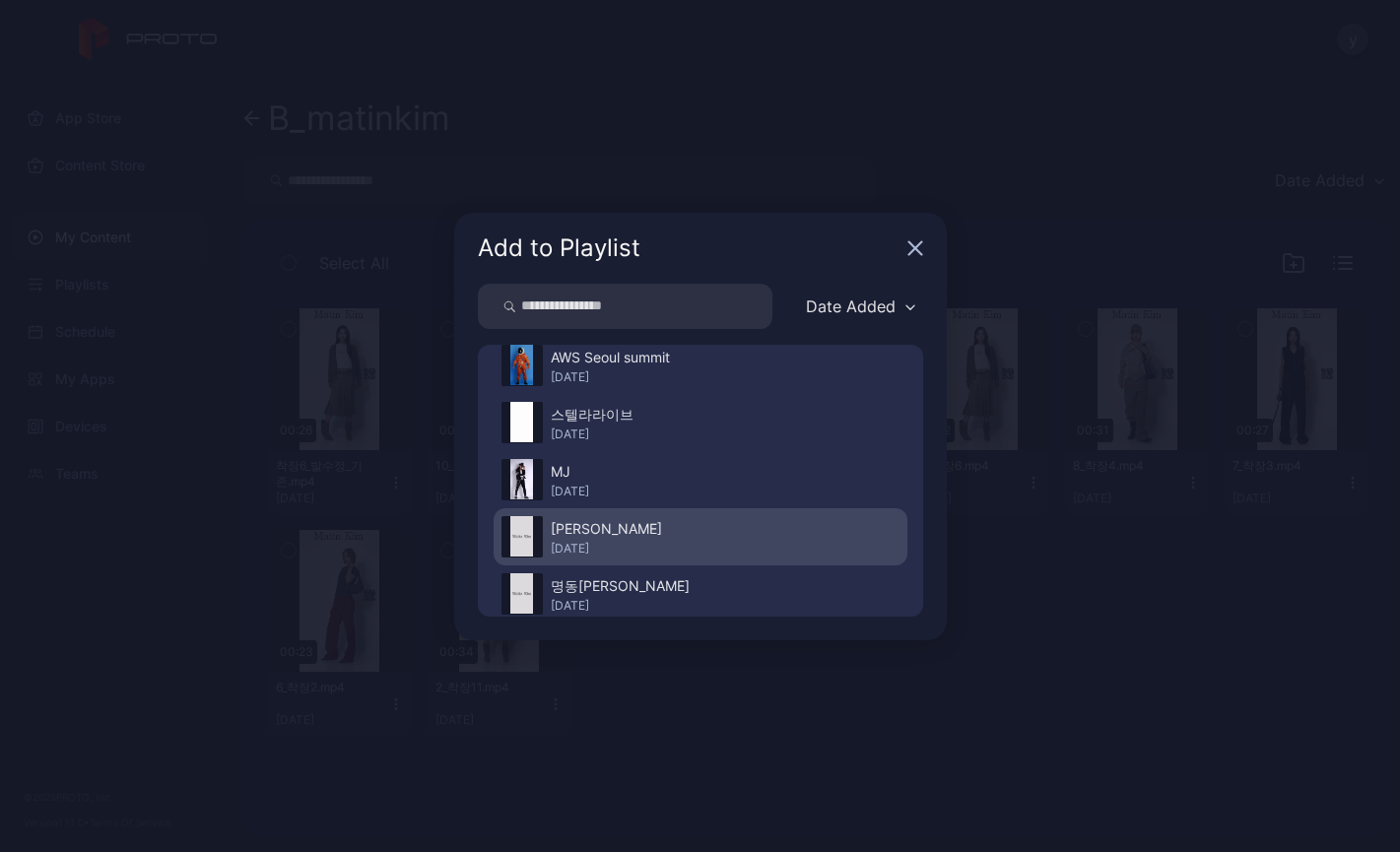 scroll, scrollTop: 786, scrollLeft: 0, axis: vertical 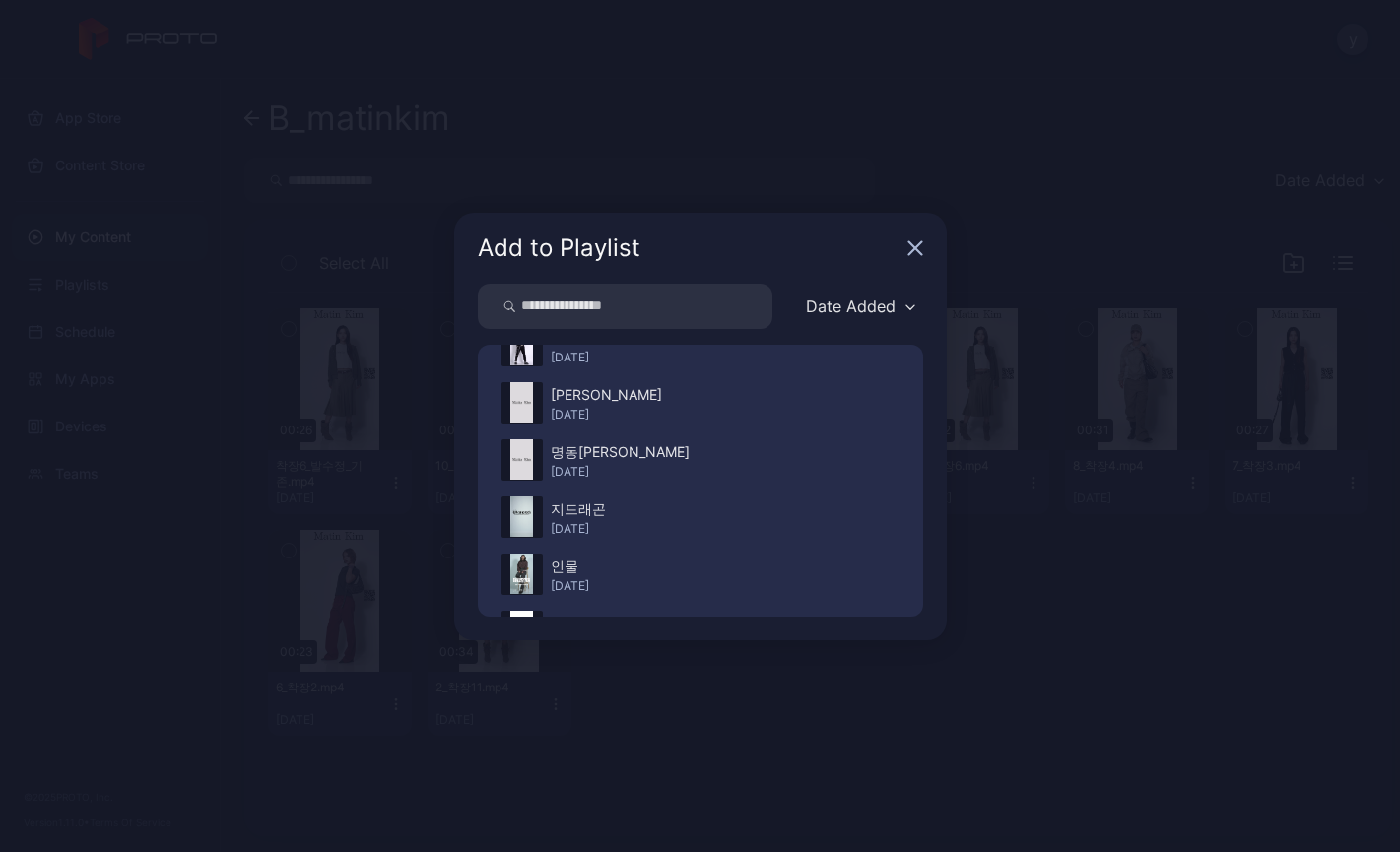 click 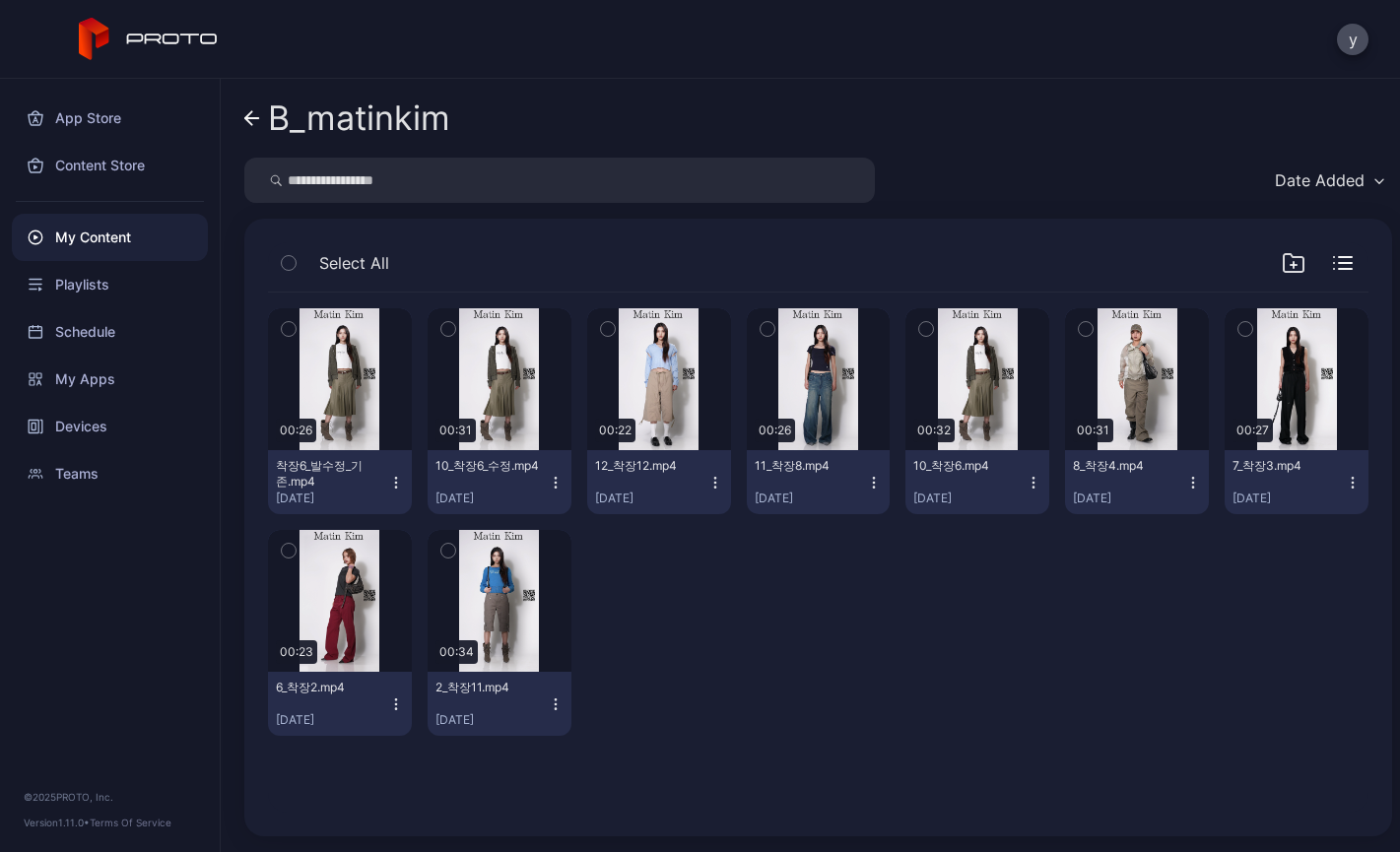 click 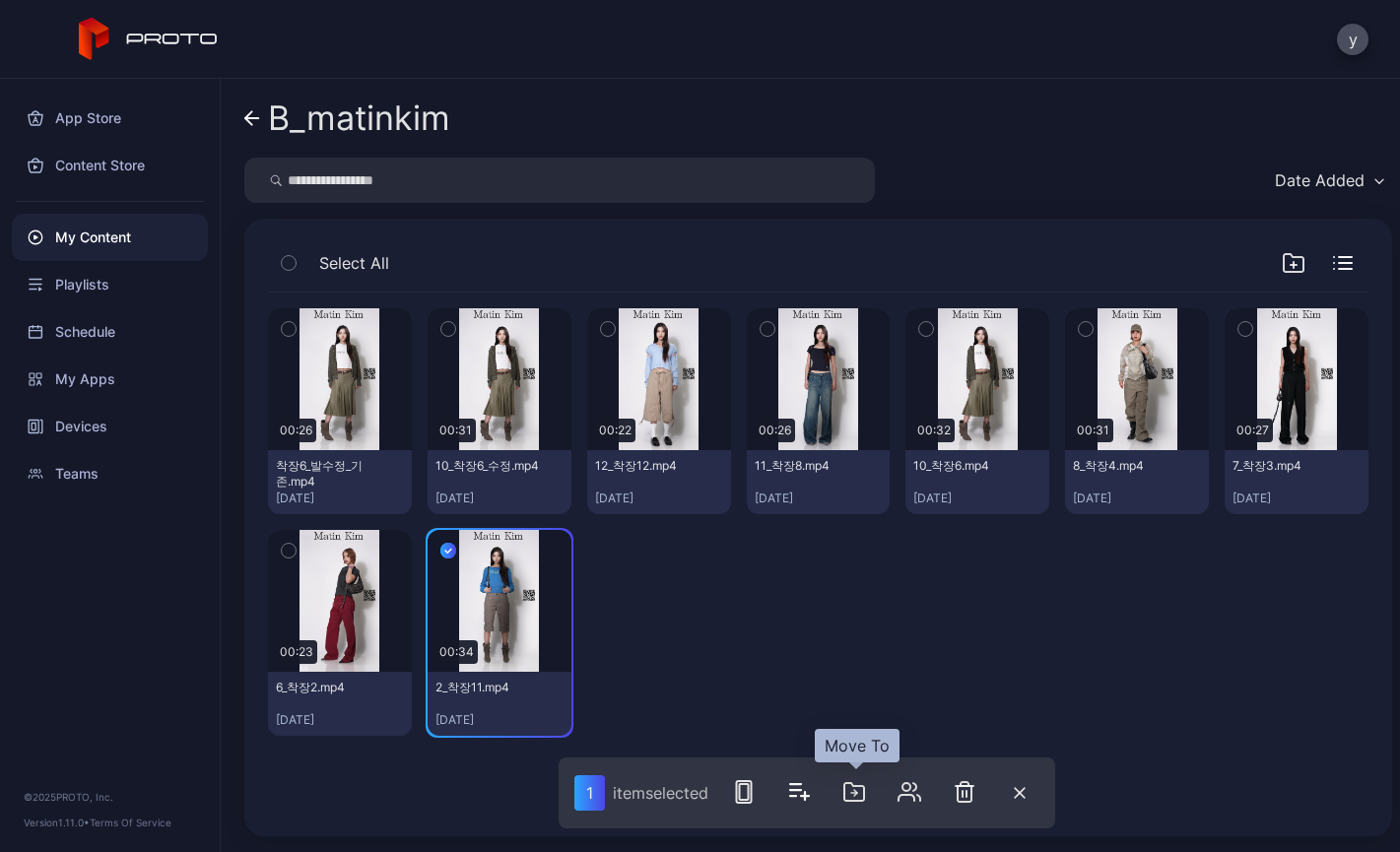 click 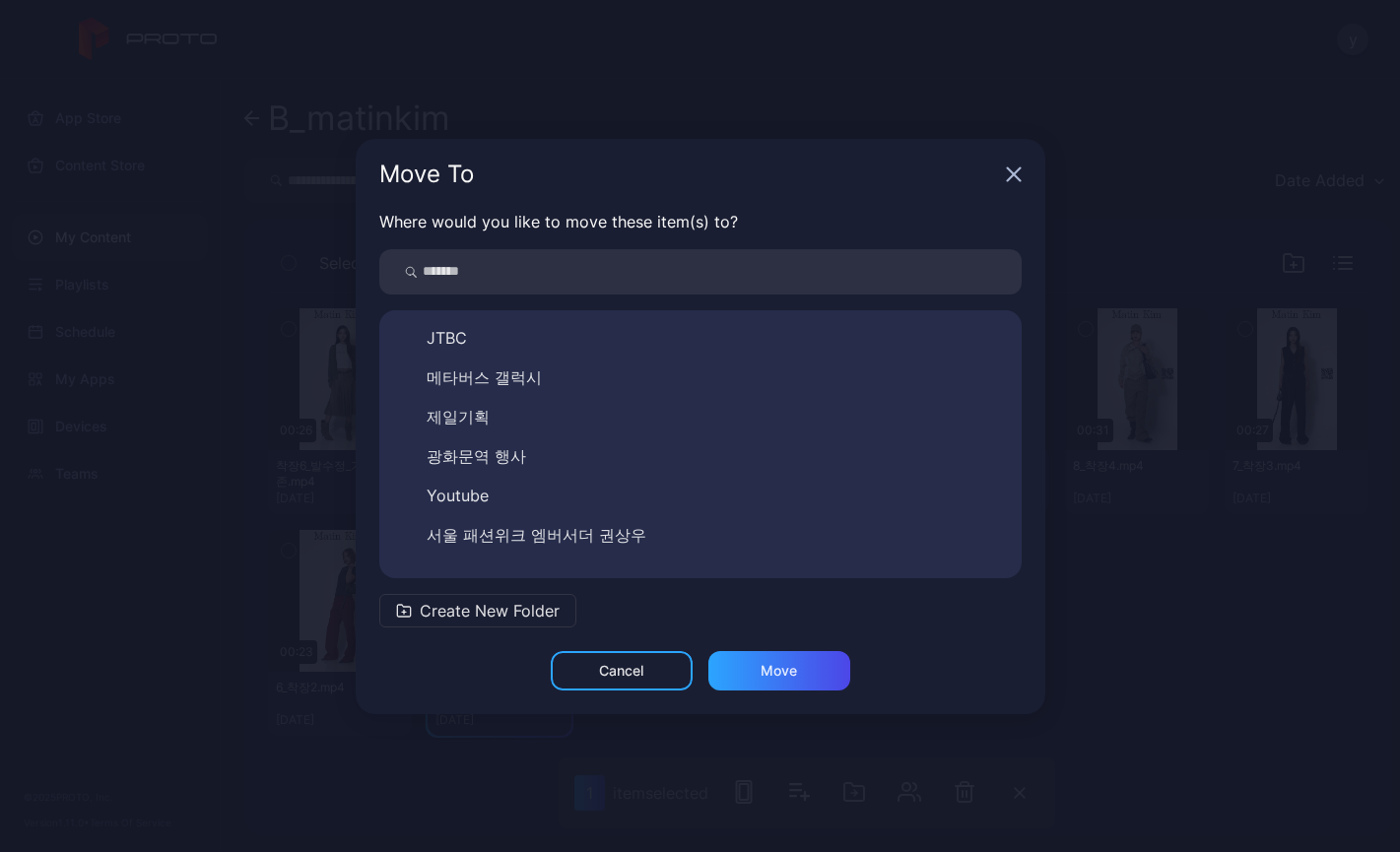 scroll, scrollTop: 0, scrollLeft: 0, axis: both 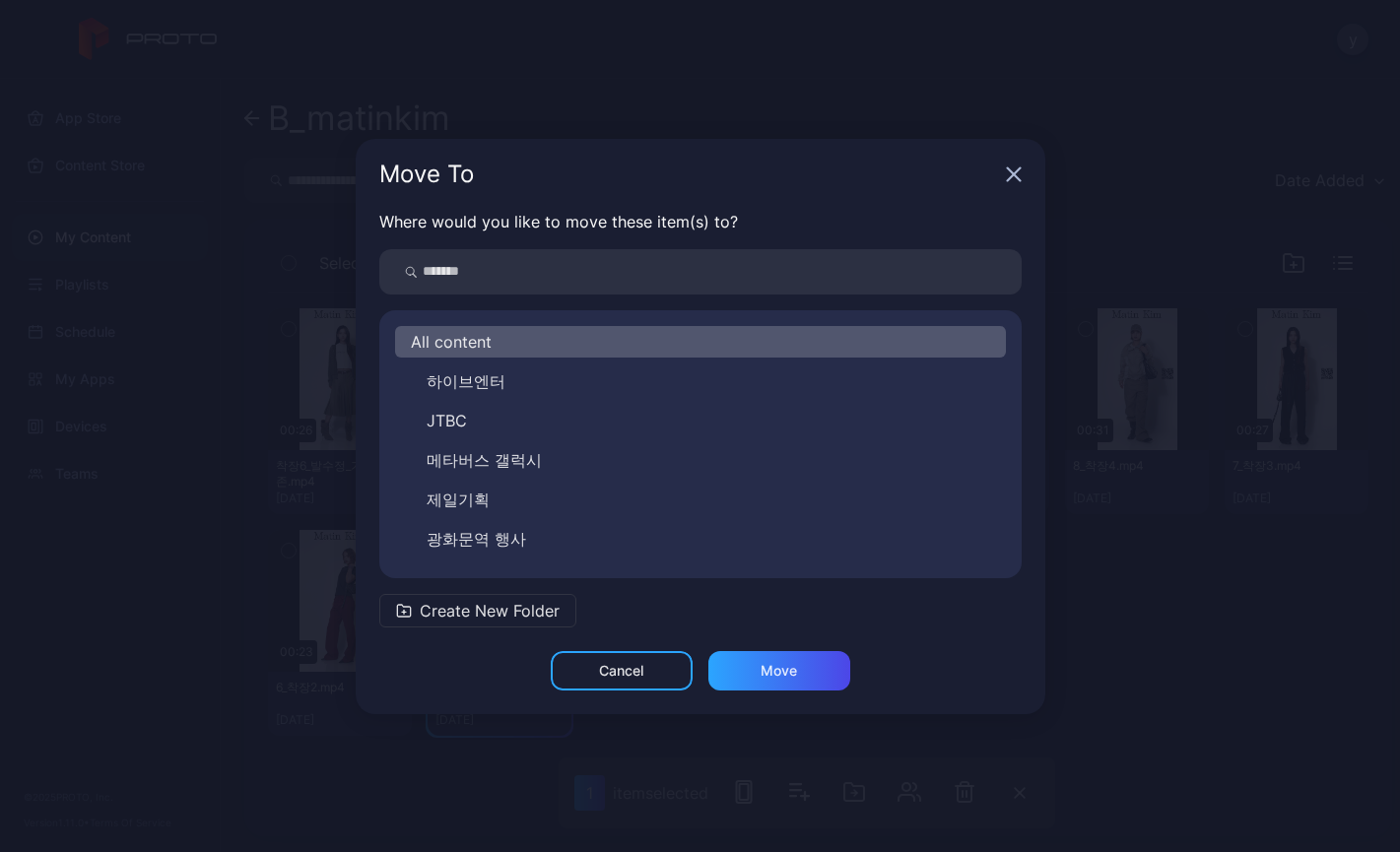 click 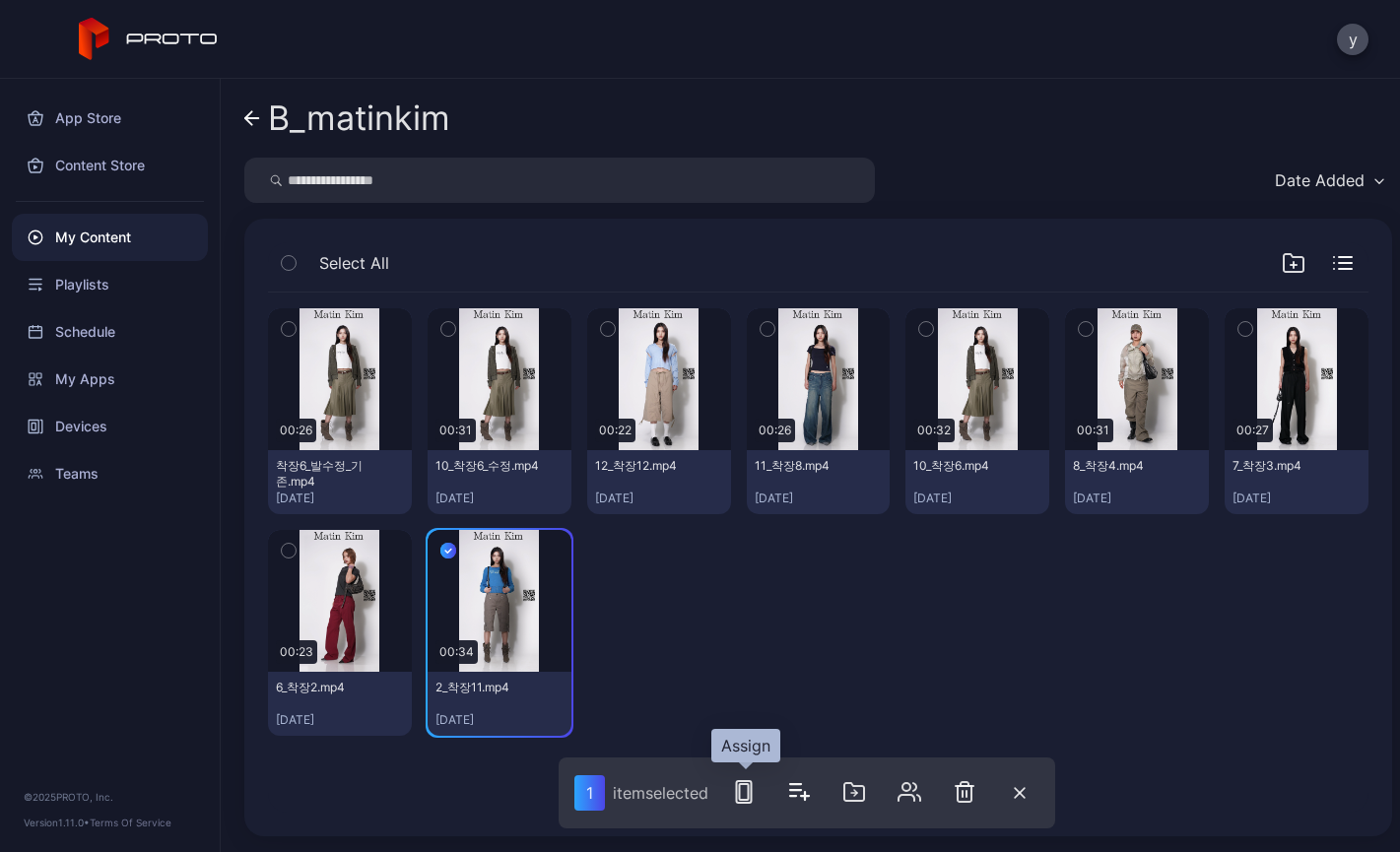 click 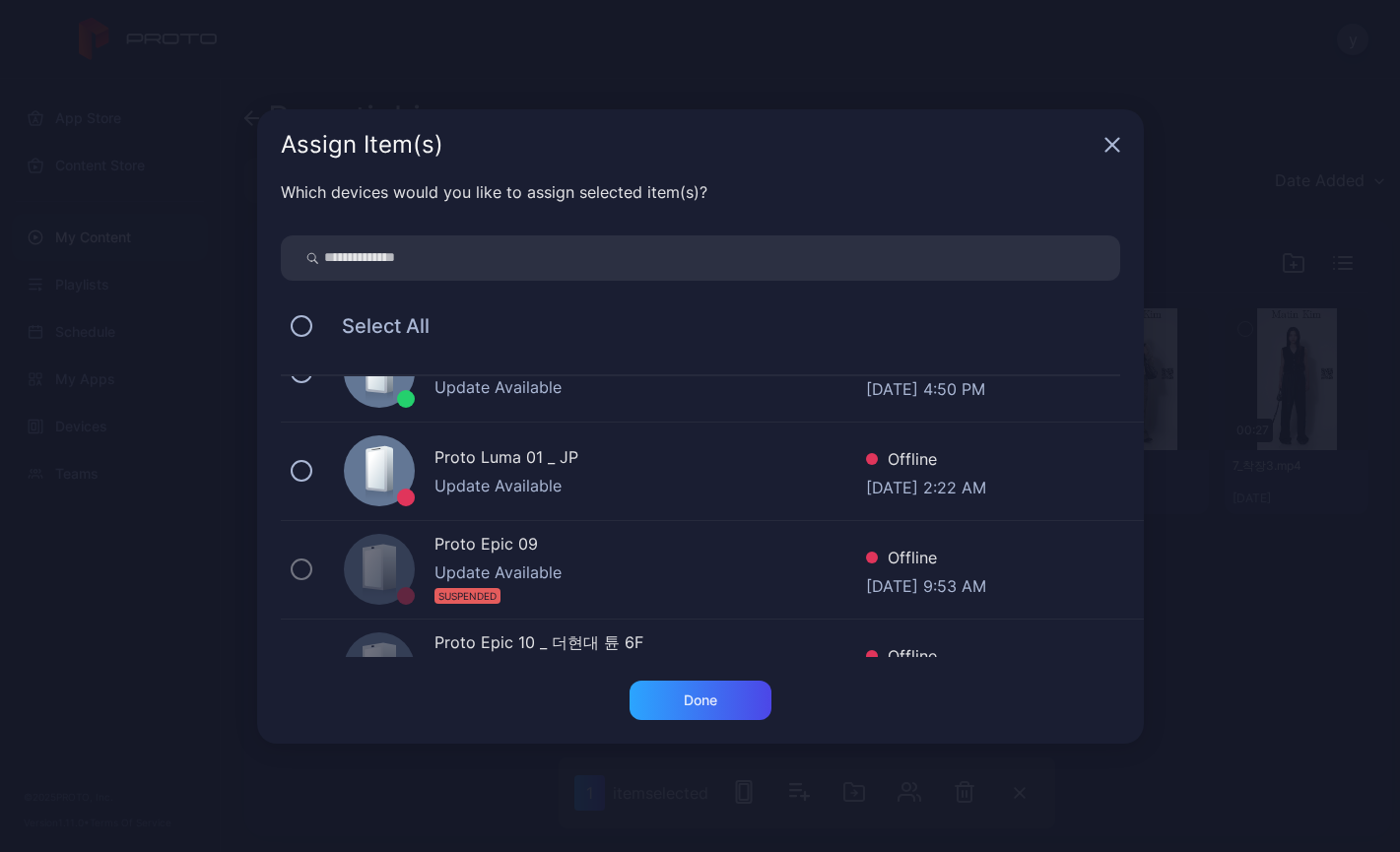 scroll, scrollTop: 1165, scrollLeft: 0, axis: vertical 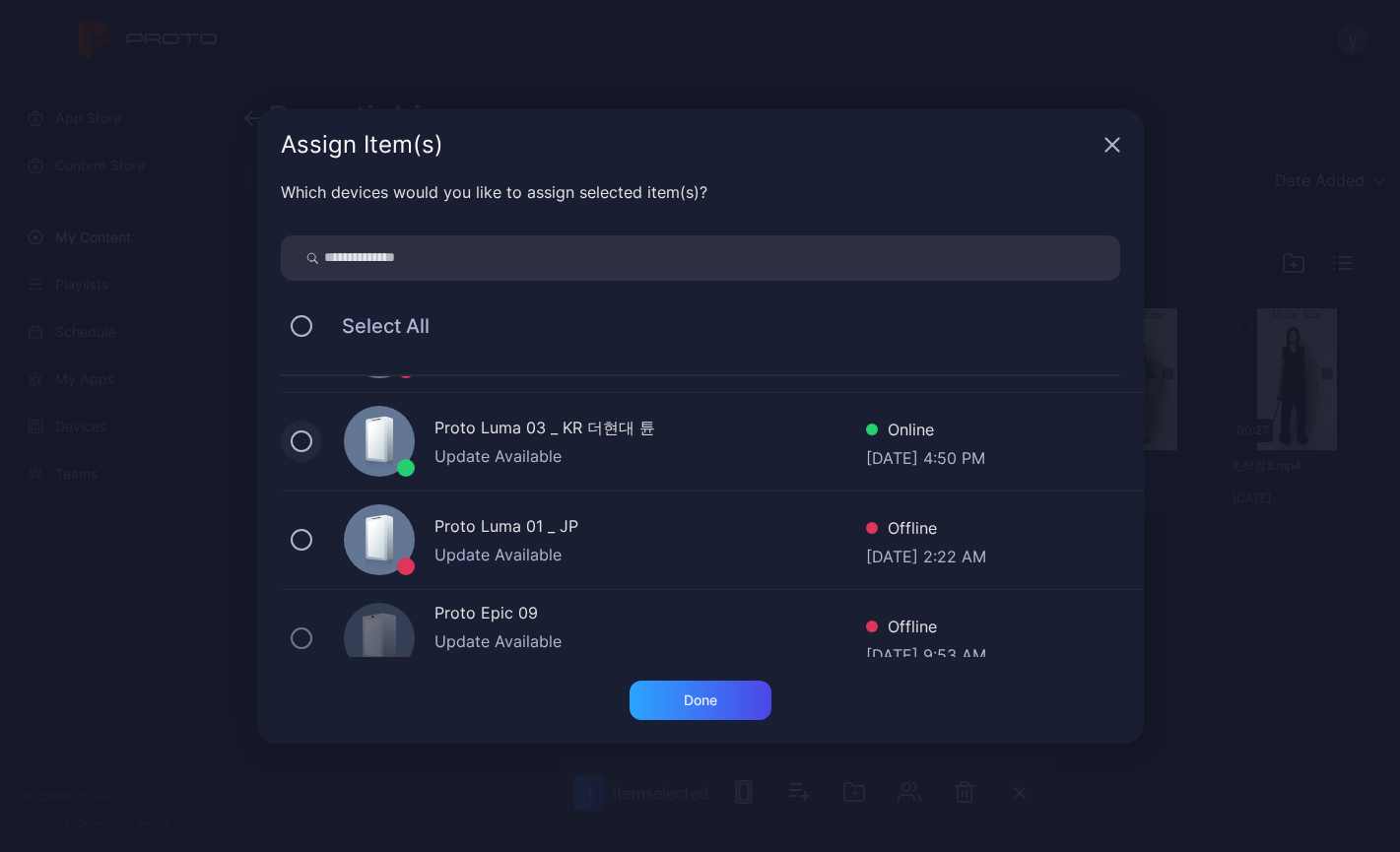 click at bounding box center [301, 441] 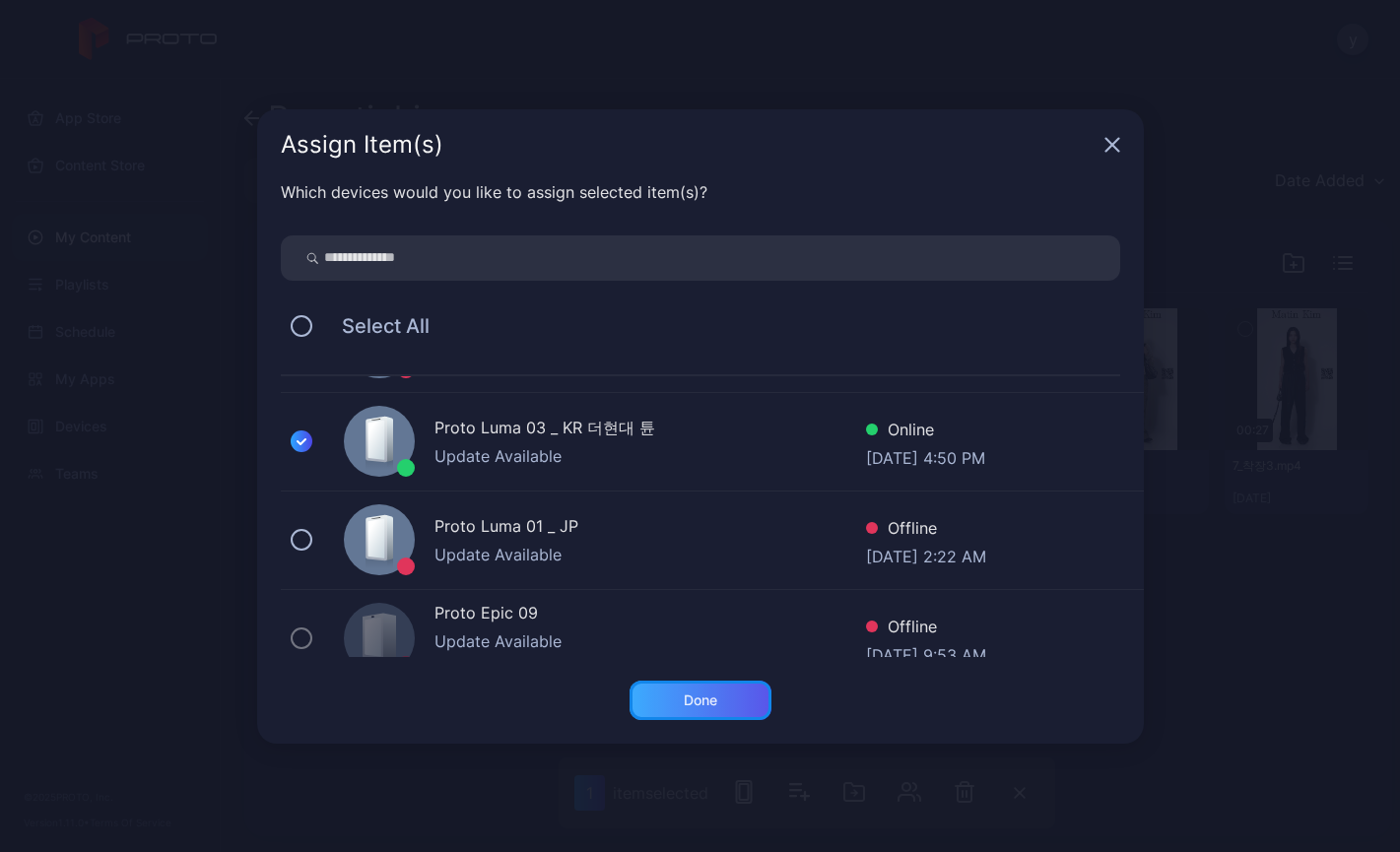 click on "Done" at bounding box center [700, 700] 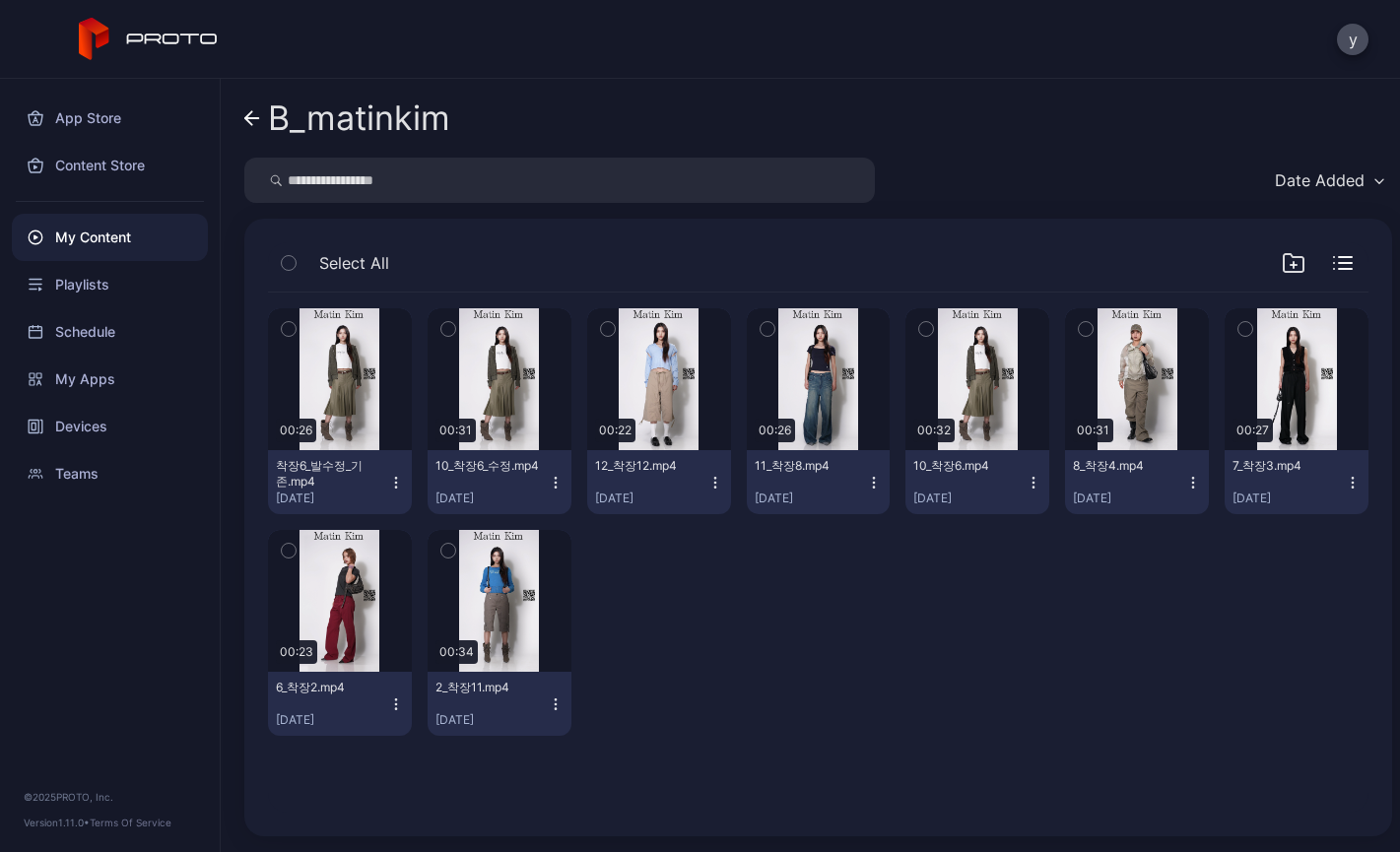 click 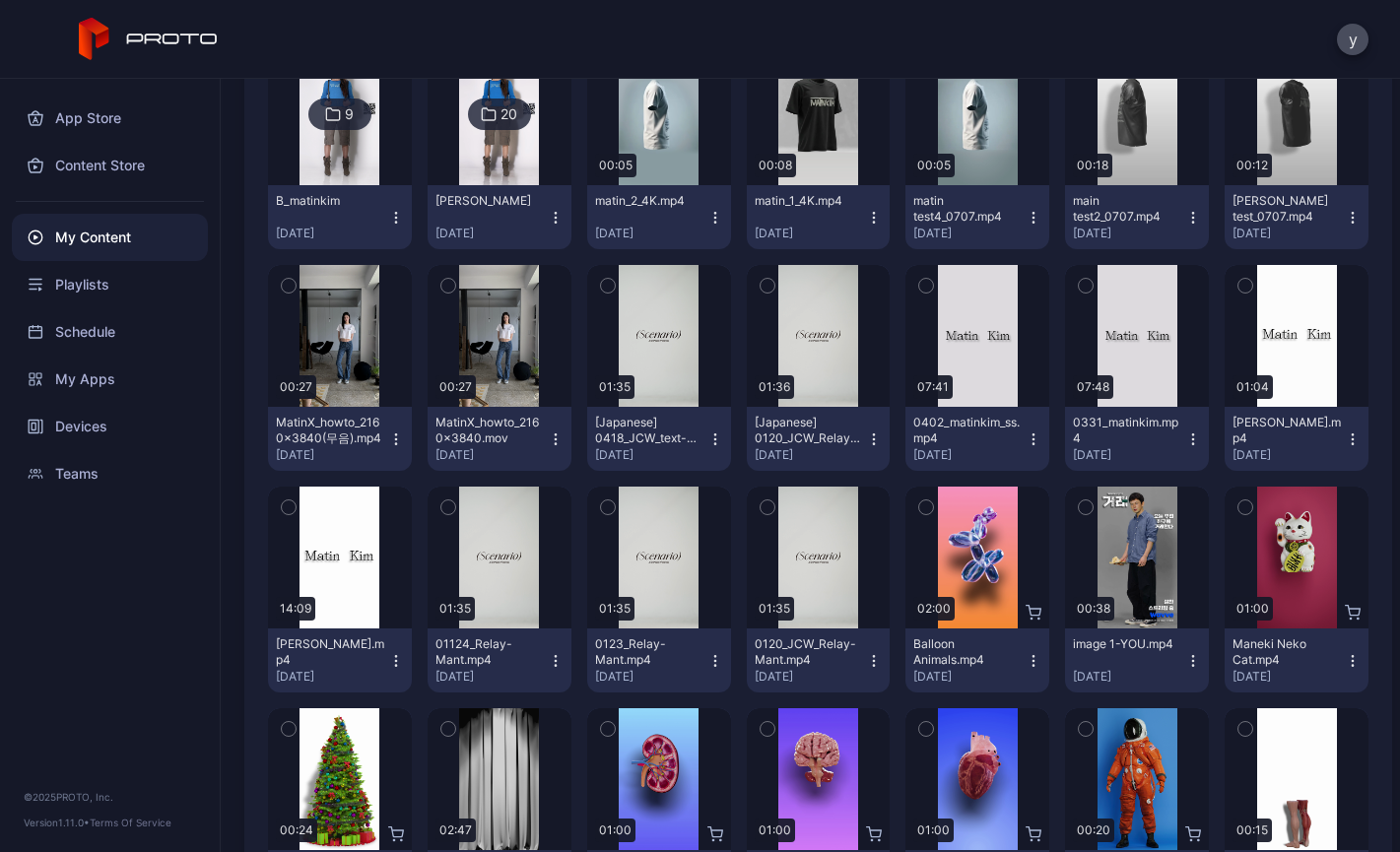 scroll, scrollTop: 258, scrollLeft: 0, axis: vertical 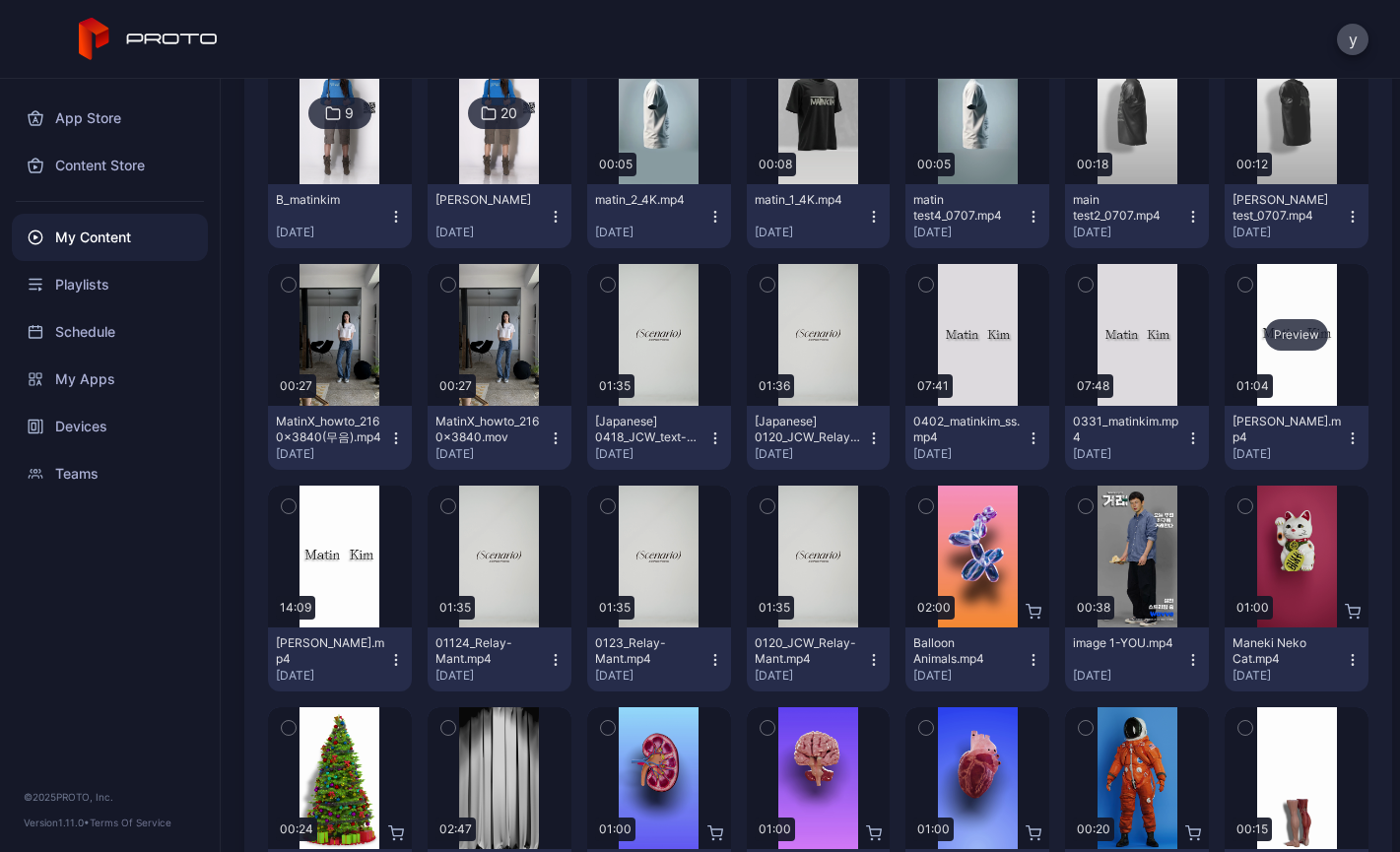 click on "Preview" at bounding box center (1297, 335) 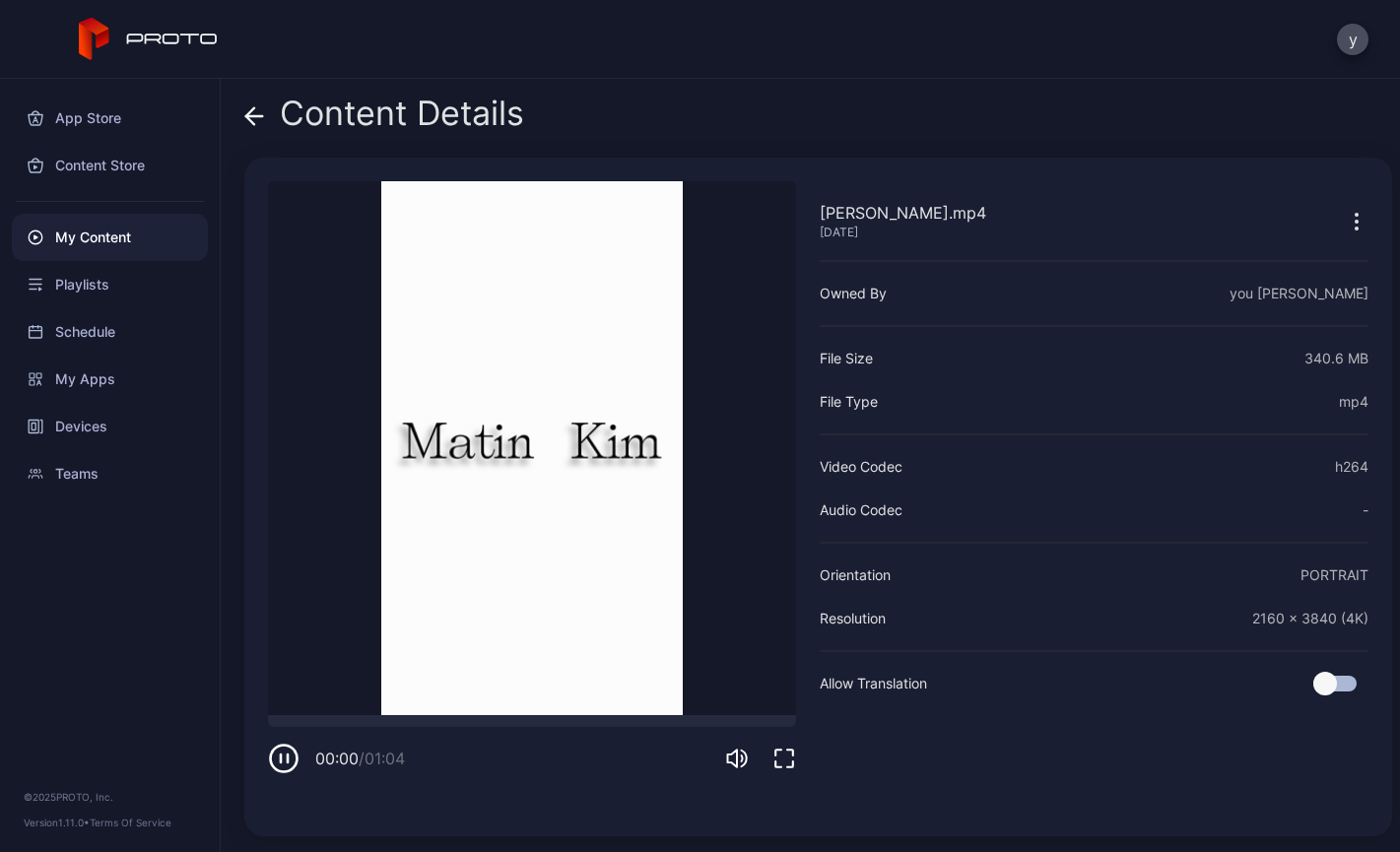click 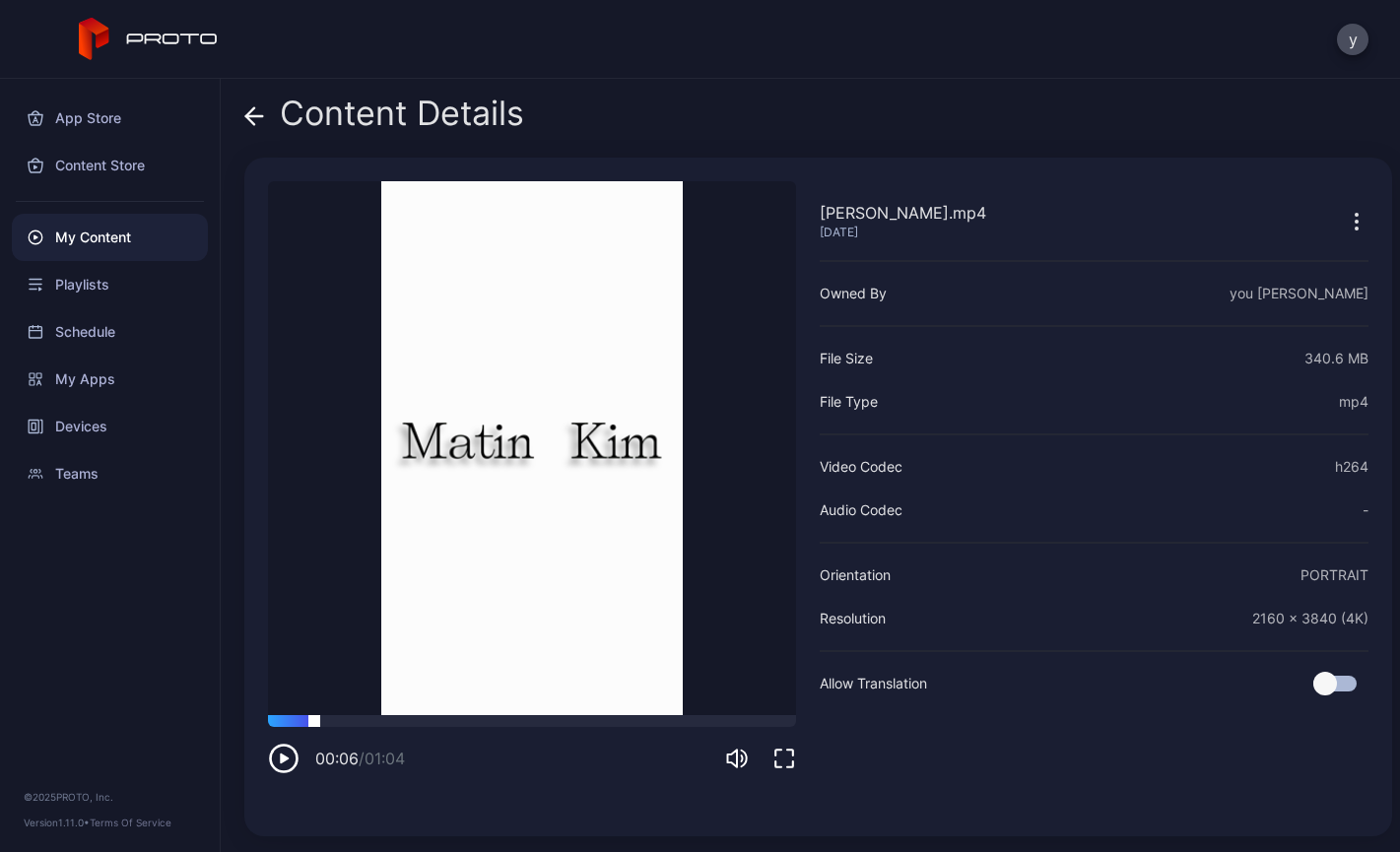 click at bounding box center (532, 721) 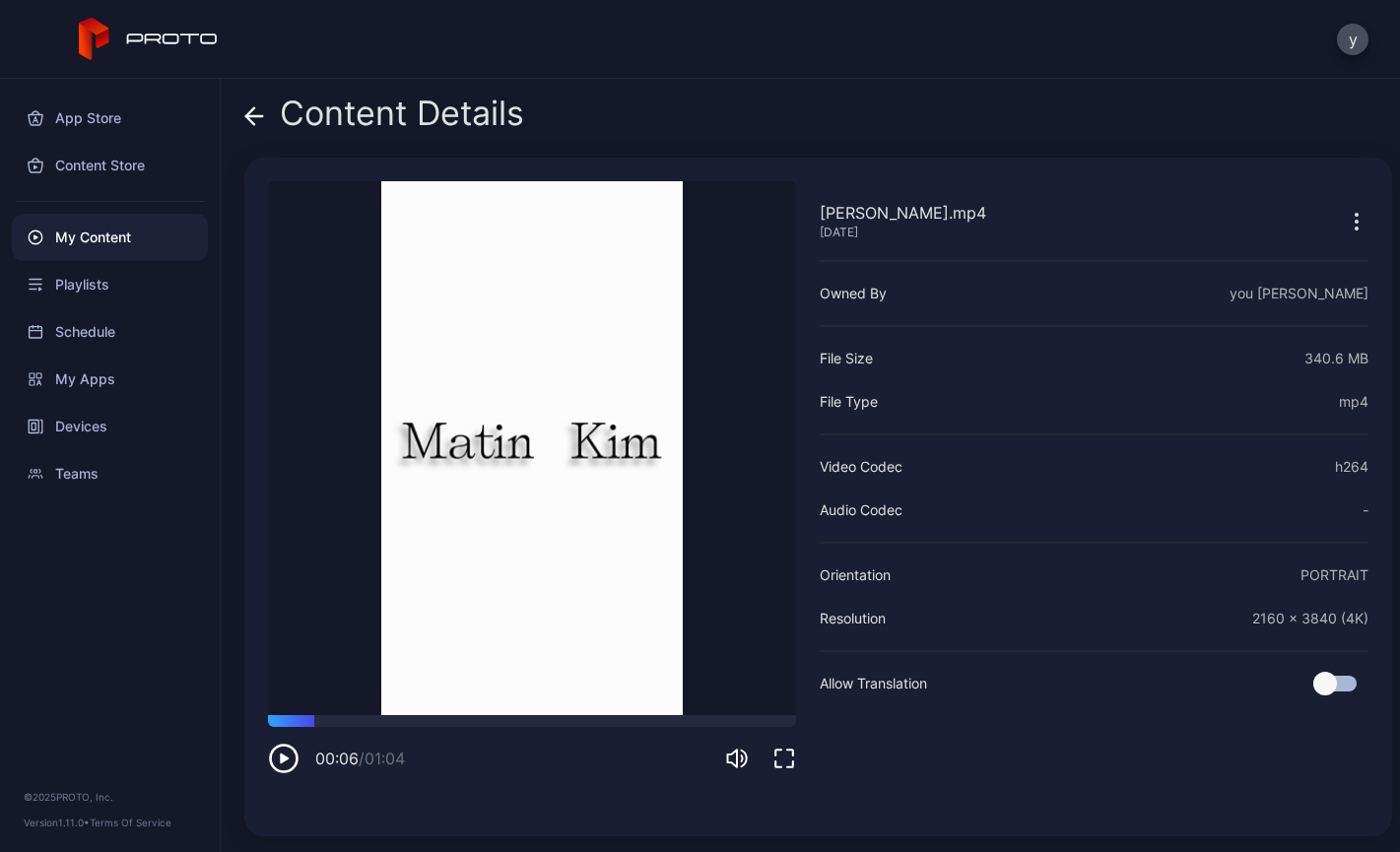 click on "[PERSON_NAME].mp4 [DATE] Sorry, your browser doesn‘t support embedded videos 00:06  /  01:04" at bounding box center [532, 496] 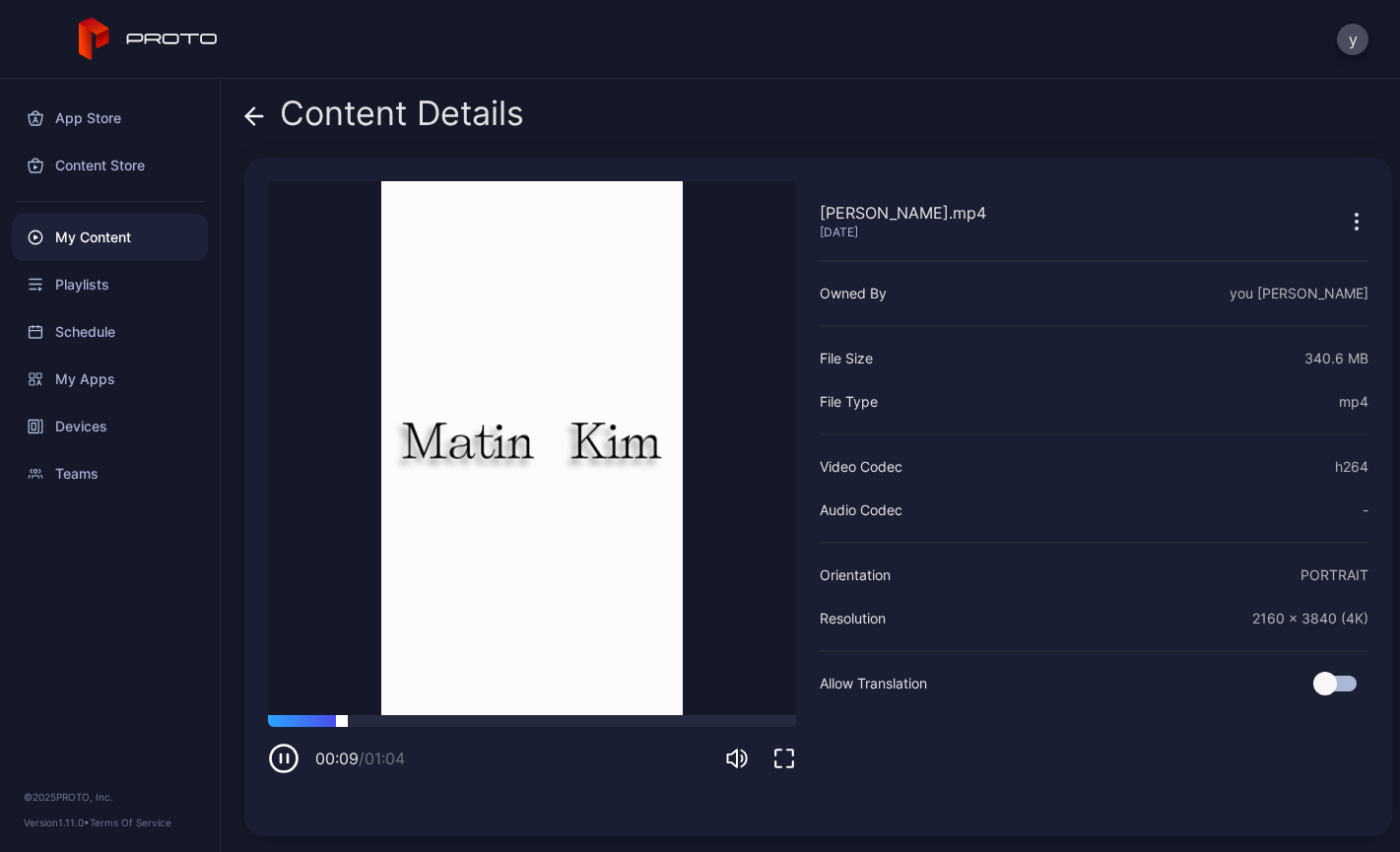 click at bounding box center [532, 721] 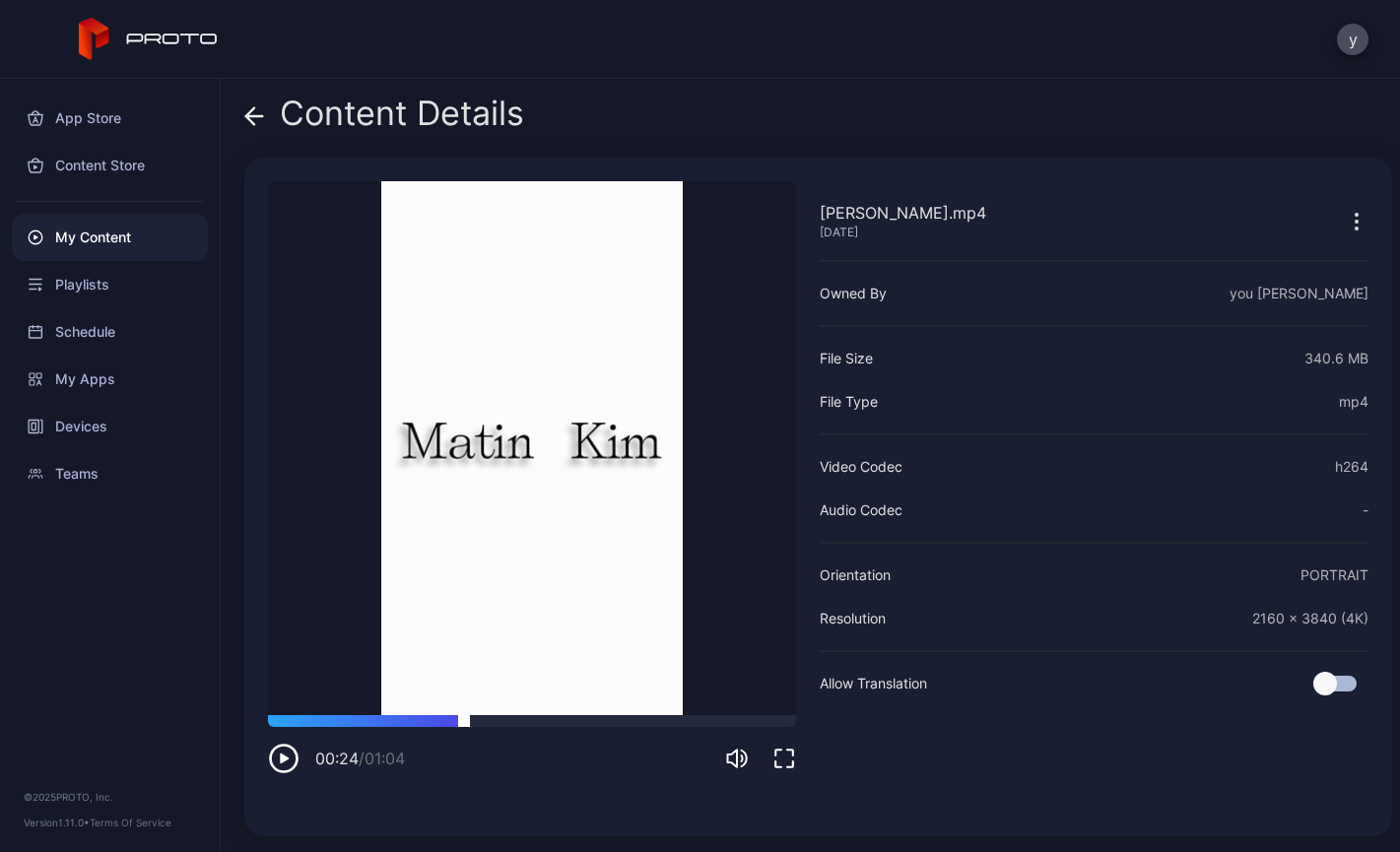 click at bounding box center (532, 721) 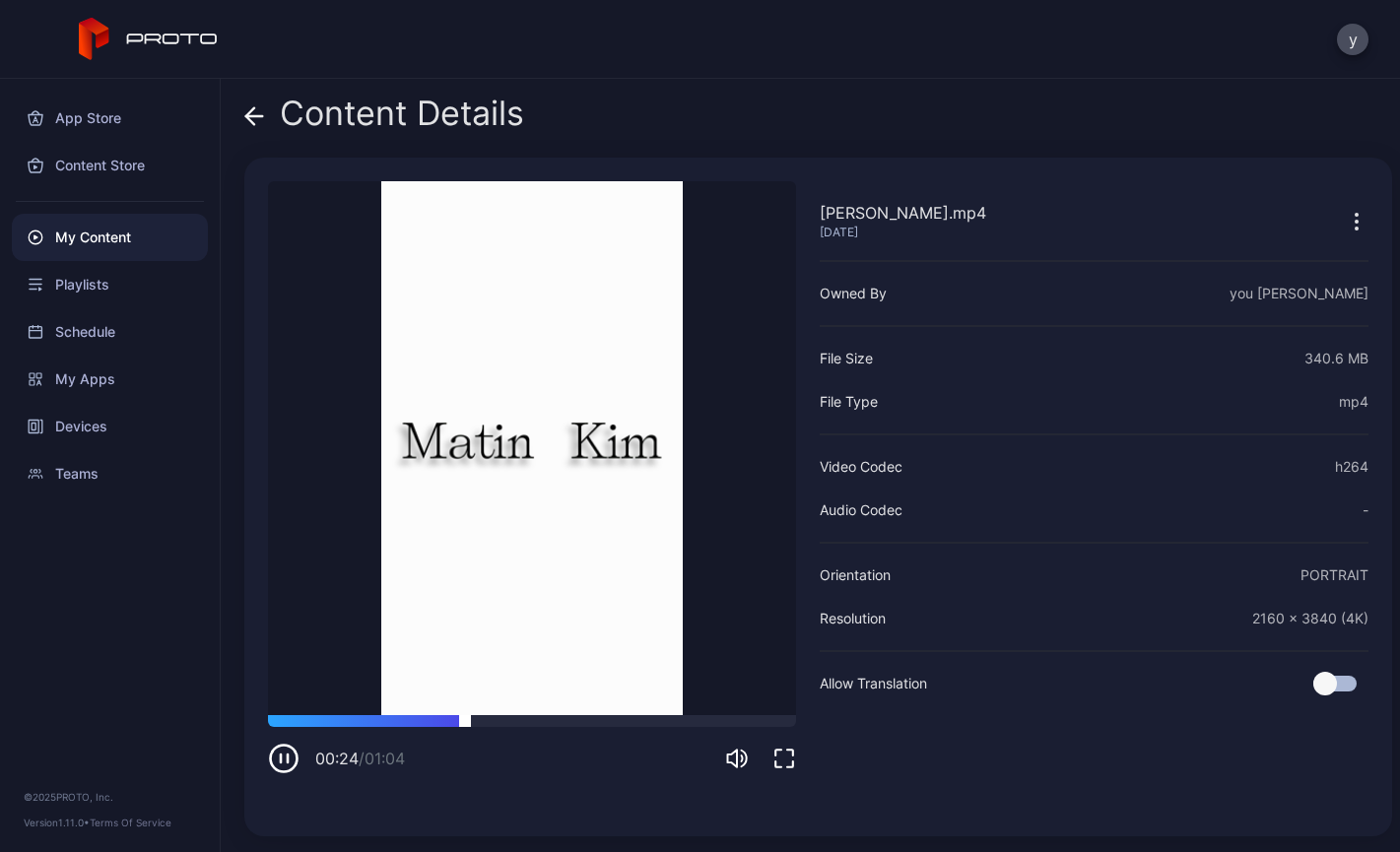 click at bounding box center [532, 721] 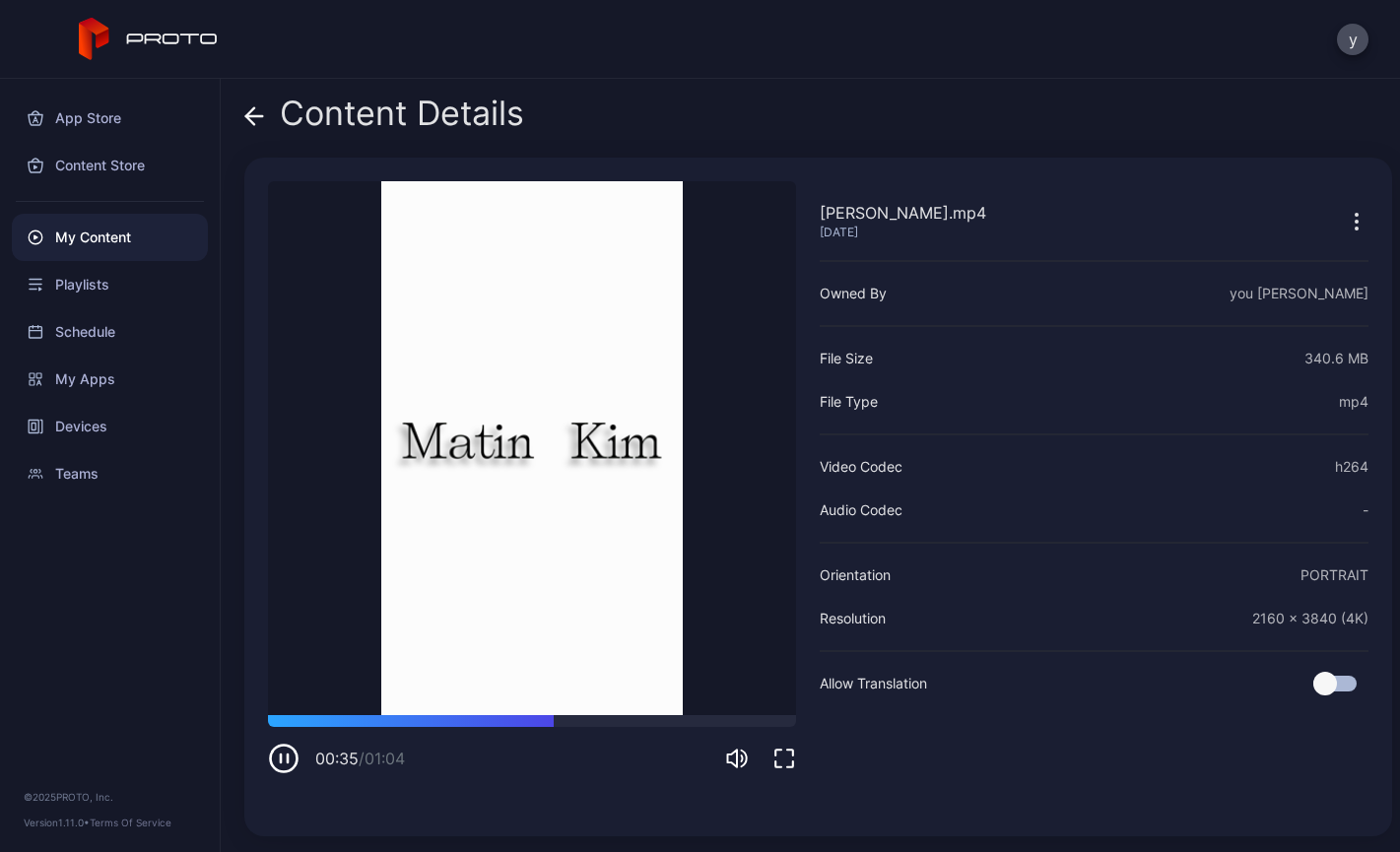 click on "Sorry, your browser doesn‘t support embedded videos" at bounding box center [532, 448] 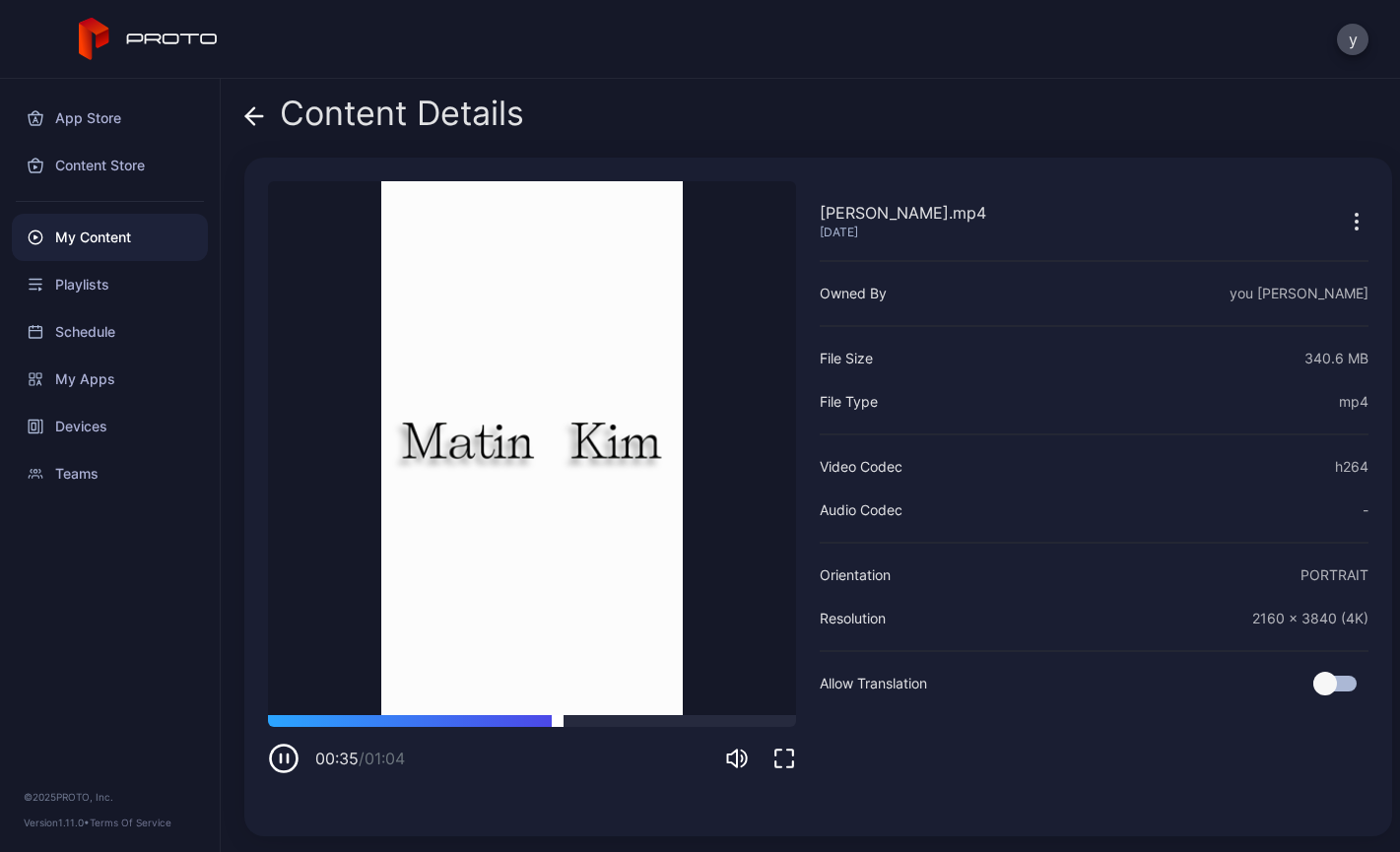 click at bounding box center [532, 721] 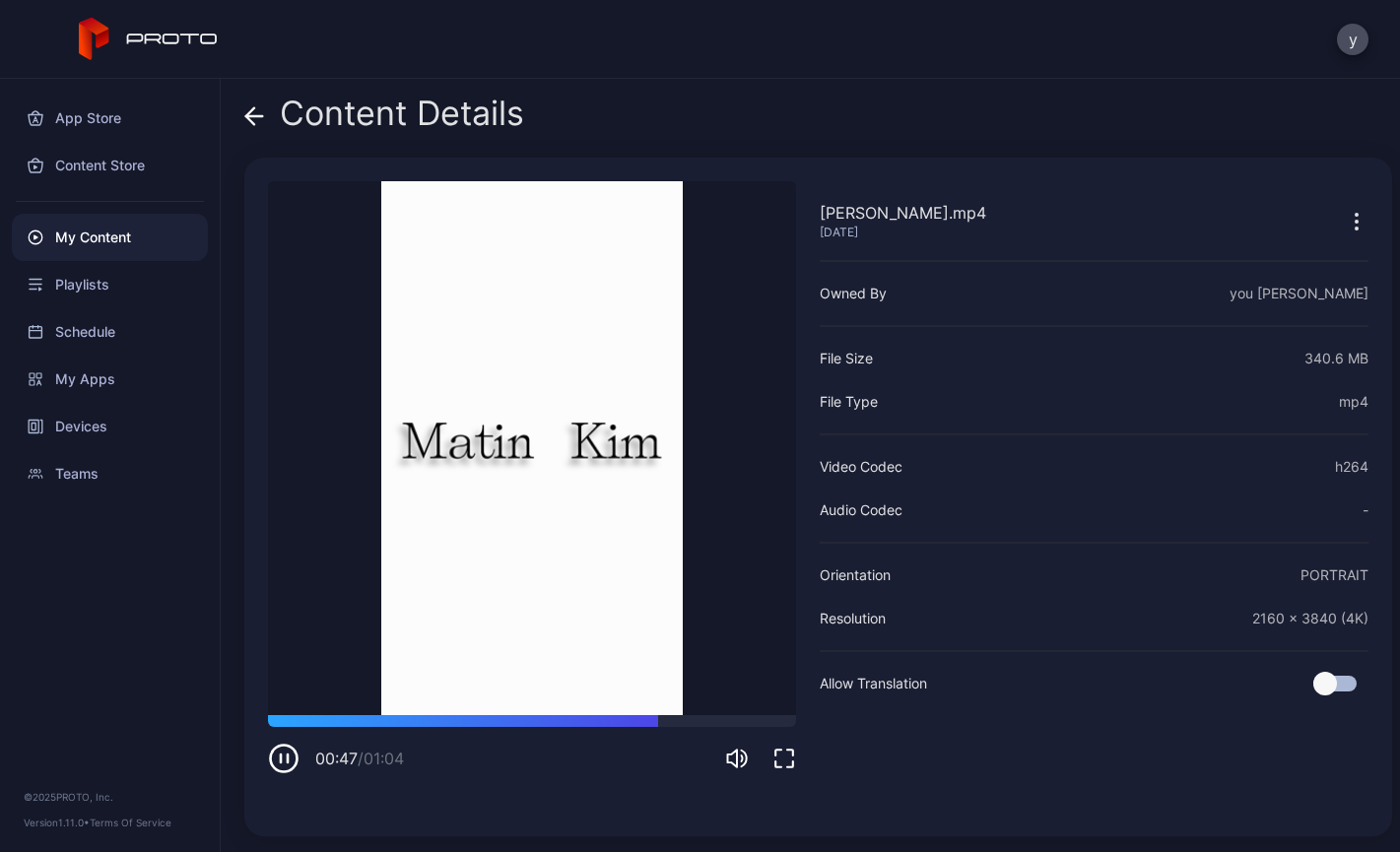 click 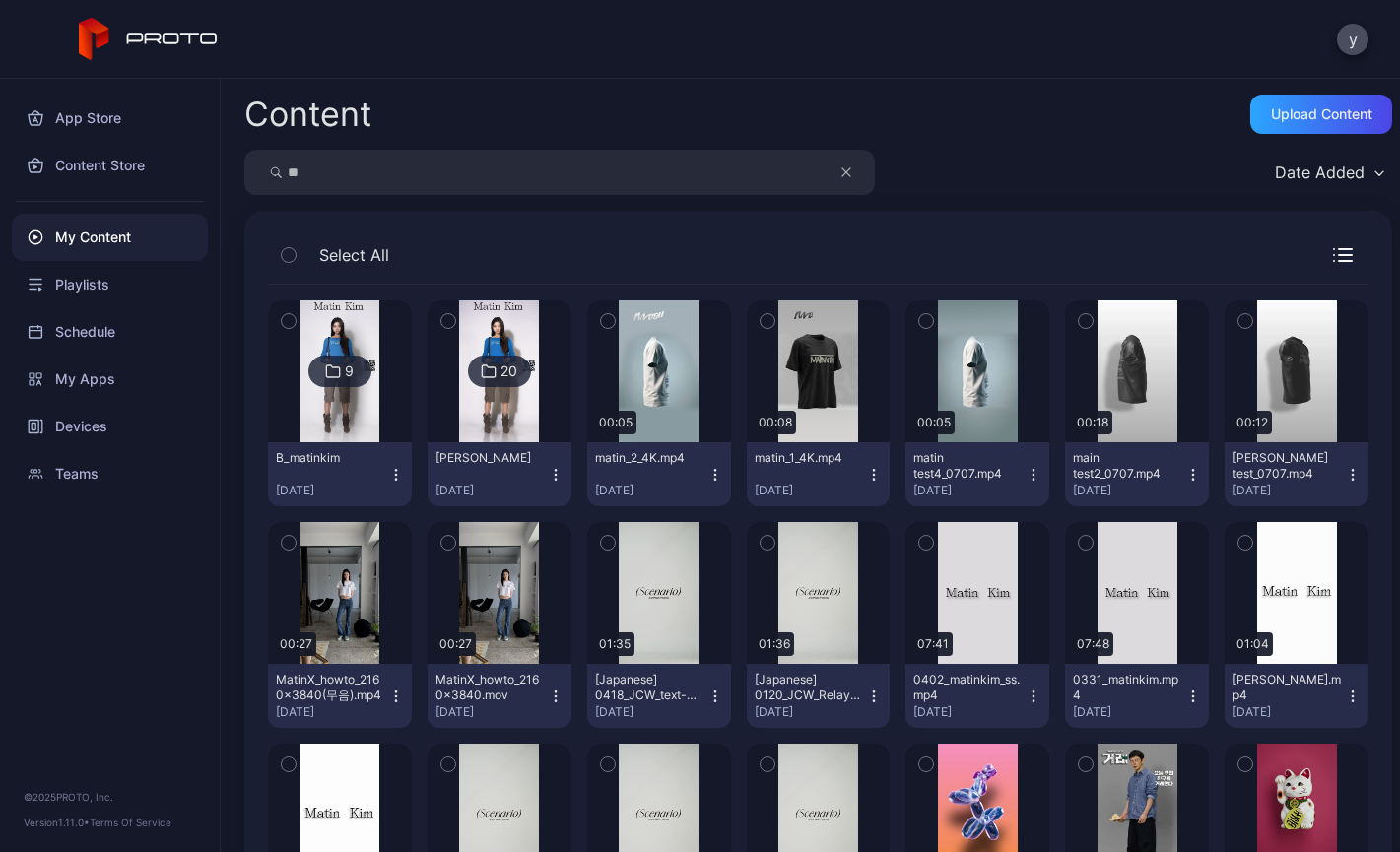 scroll, scrollTop: 258, scrollLeft: 0, axis: vertical 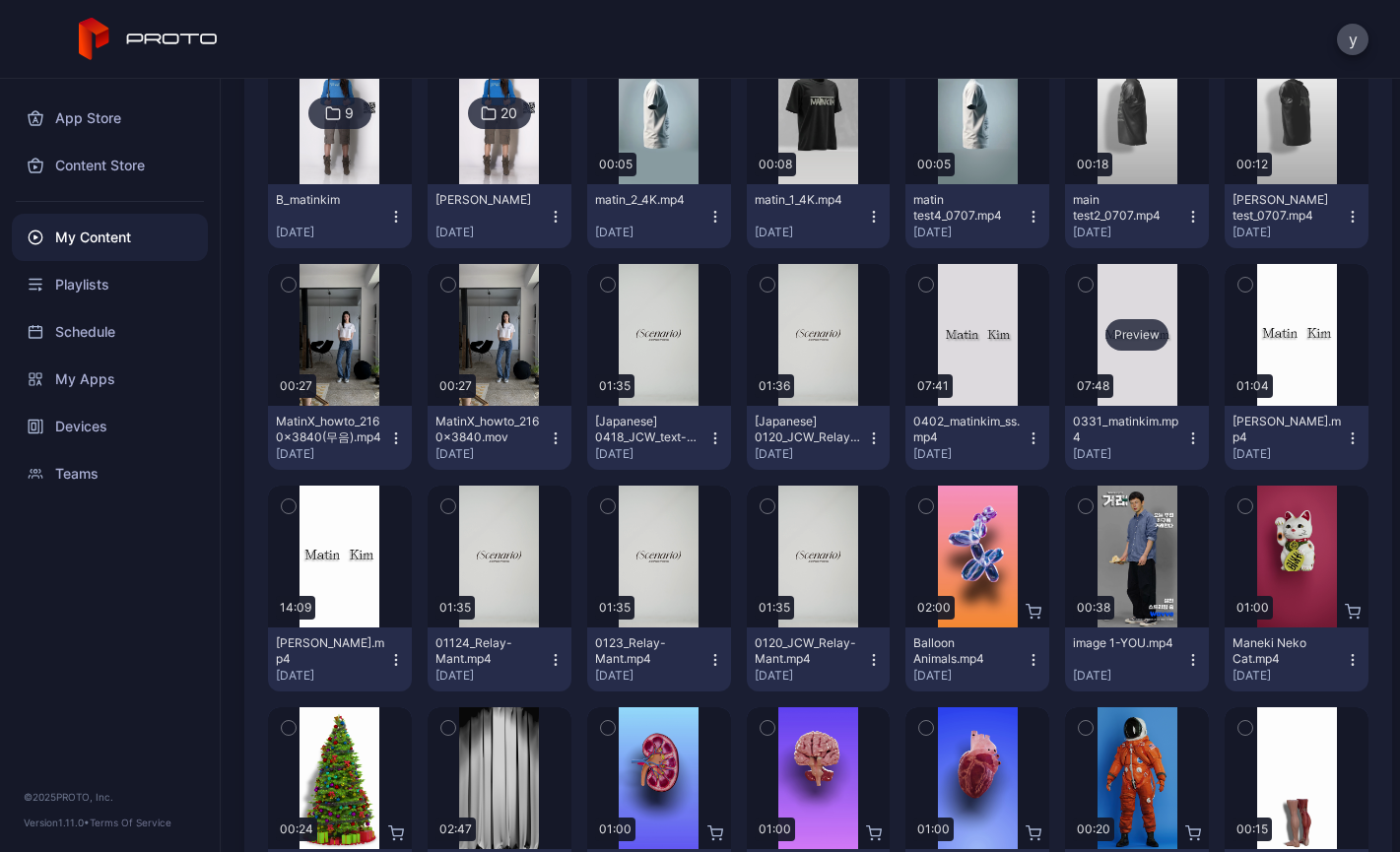 click on "Preview" at bounding box center [1137, 335] 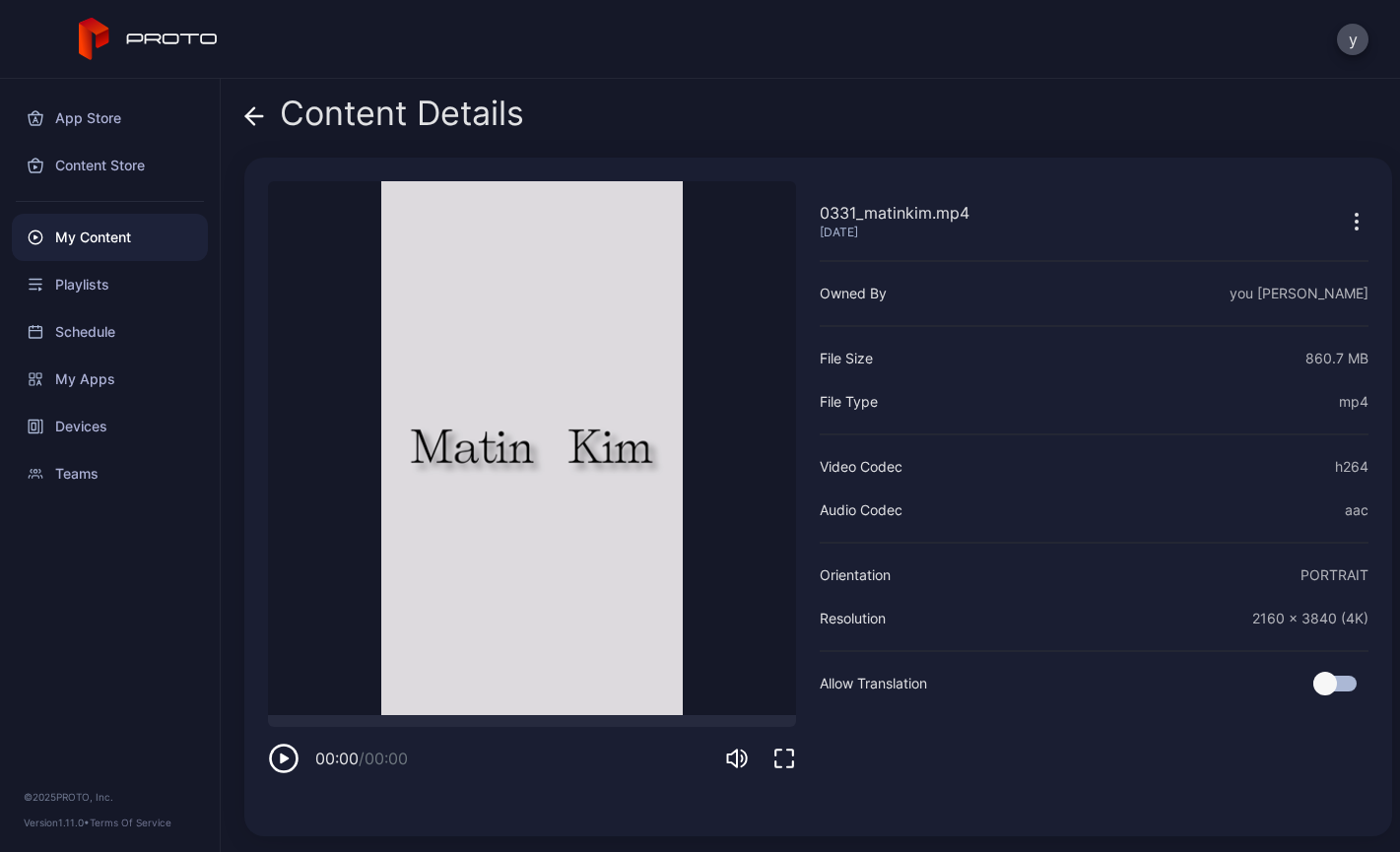 click on "0331_matinkim.mp4 [DATE] Sorry, your browser doesn‘t support embedded videos 00:00  /  00:00" at bounding box center [532, 496] 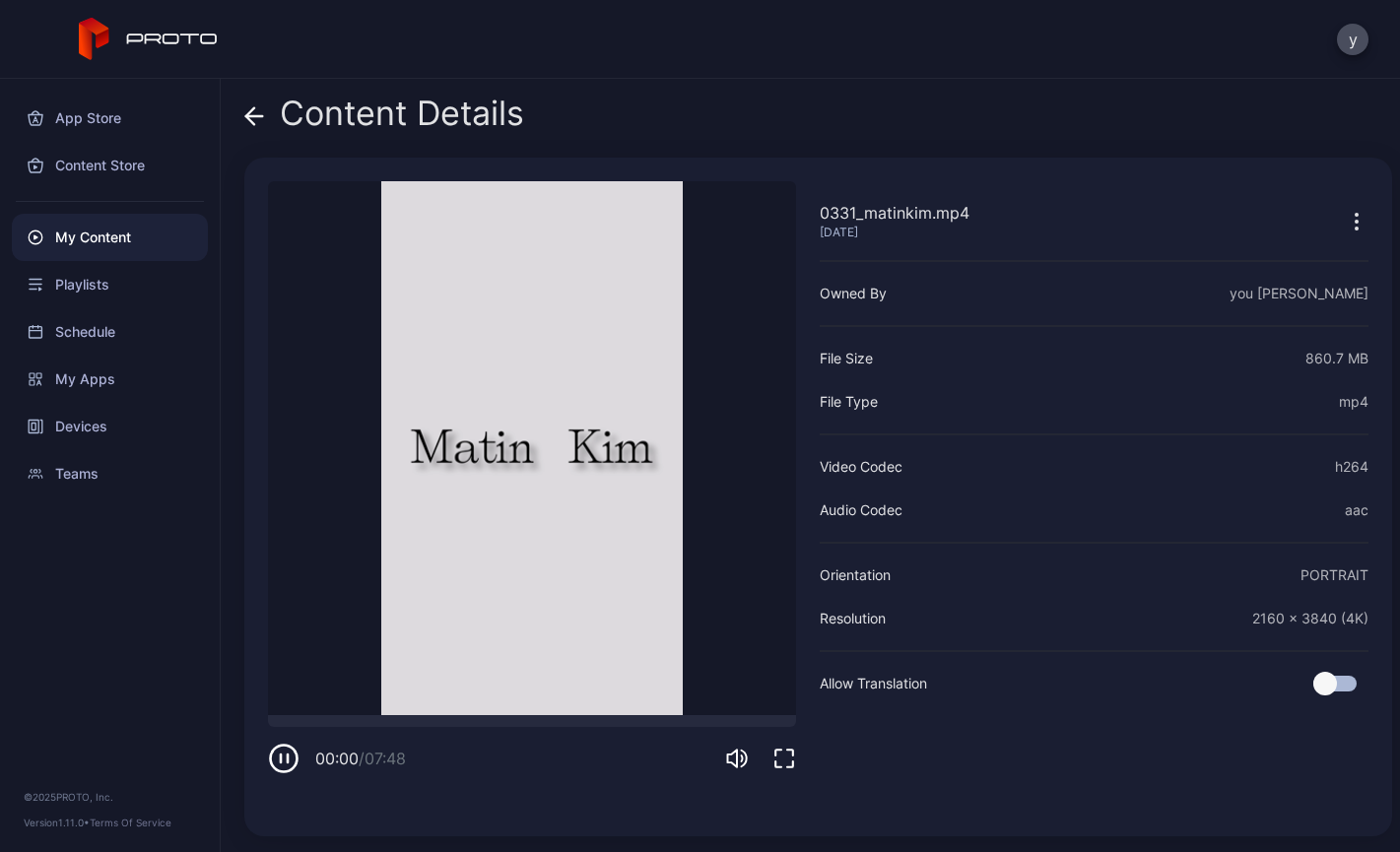 click on "Sorry, your browser doesn‘t support embedded videos" at bounding box center [532, 448] 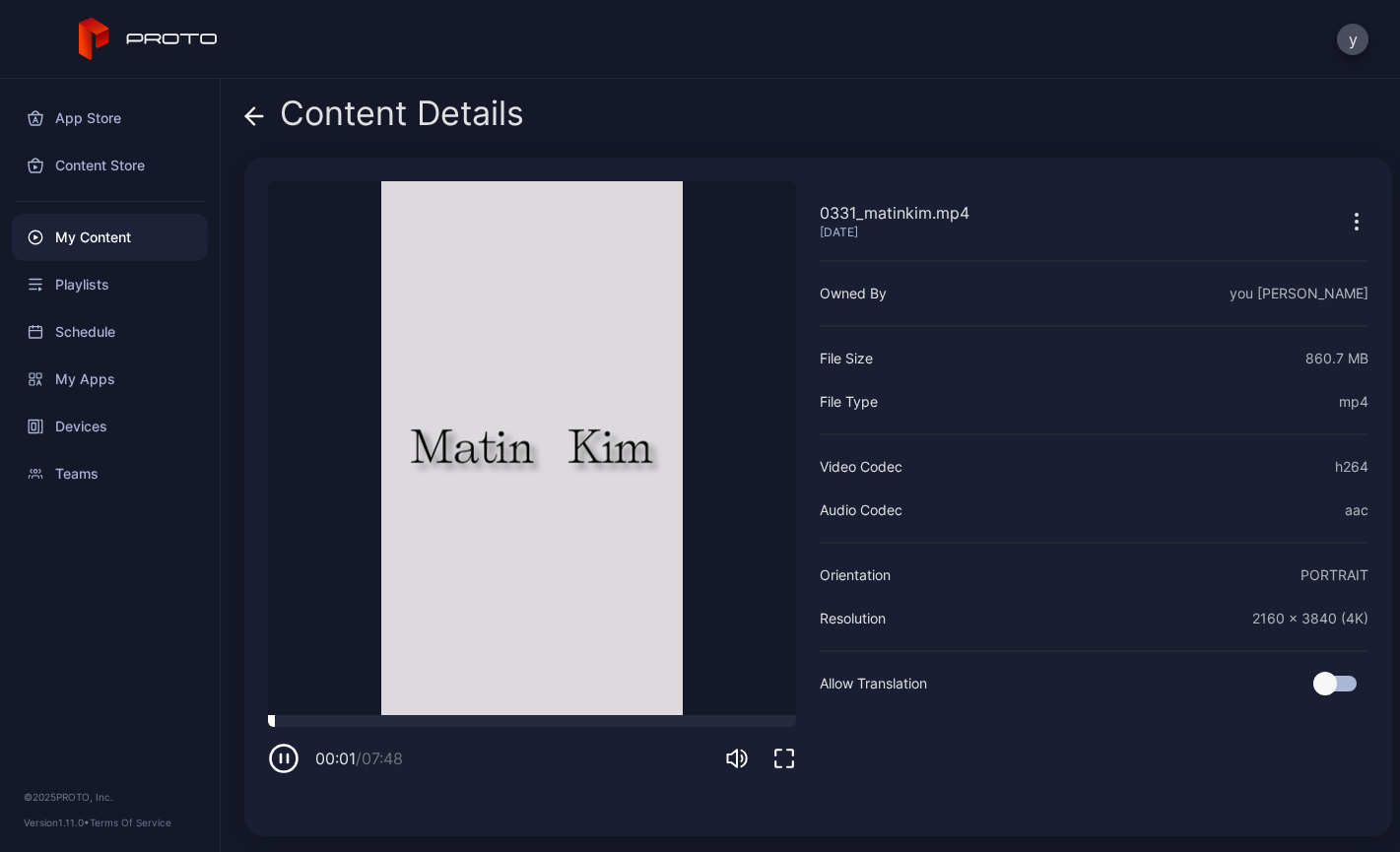 click at bounding box center (532, 721) 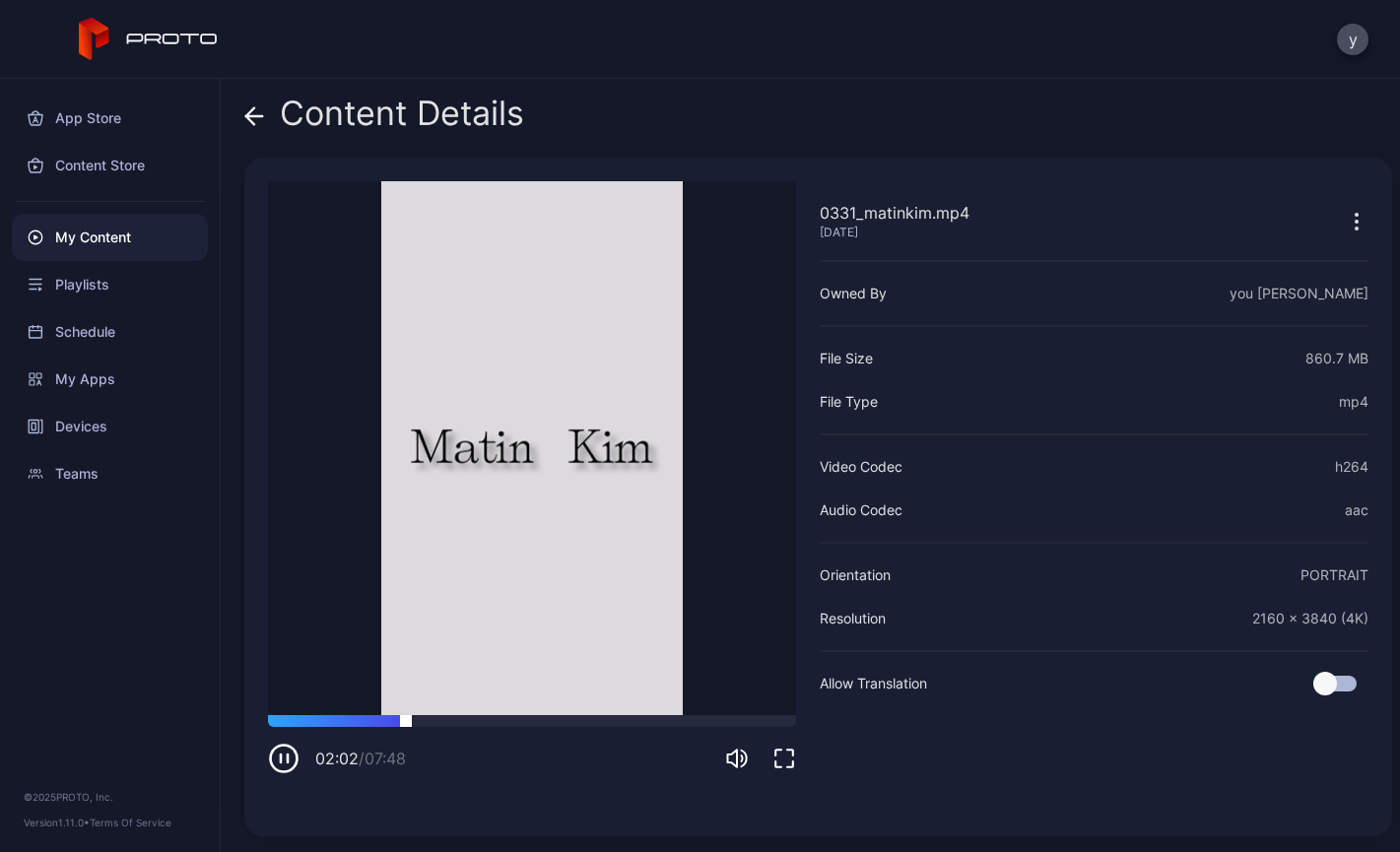 click at bounding box center [532, 721] 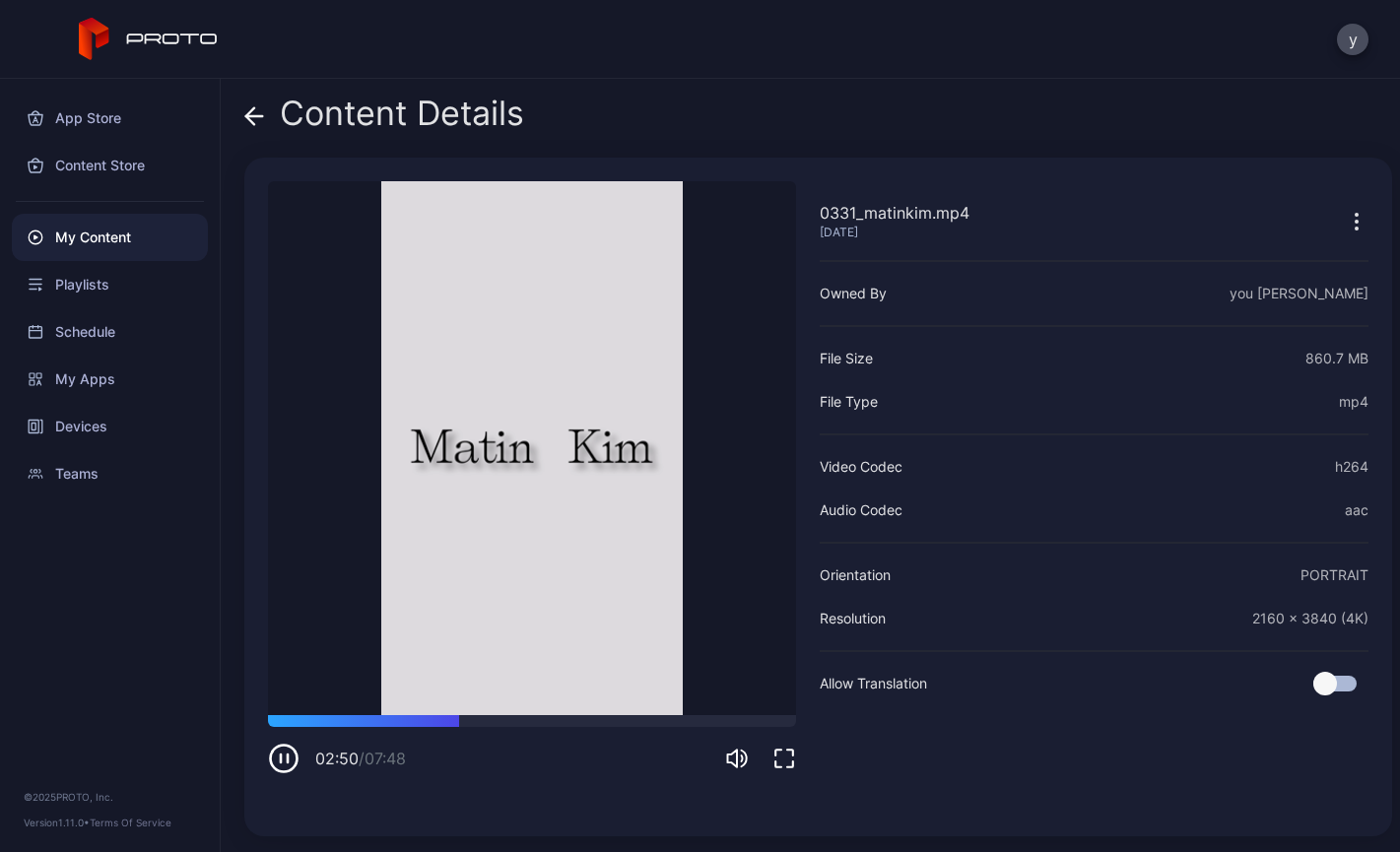 click 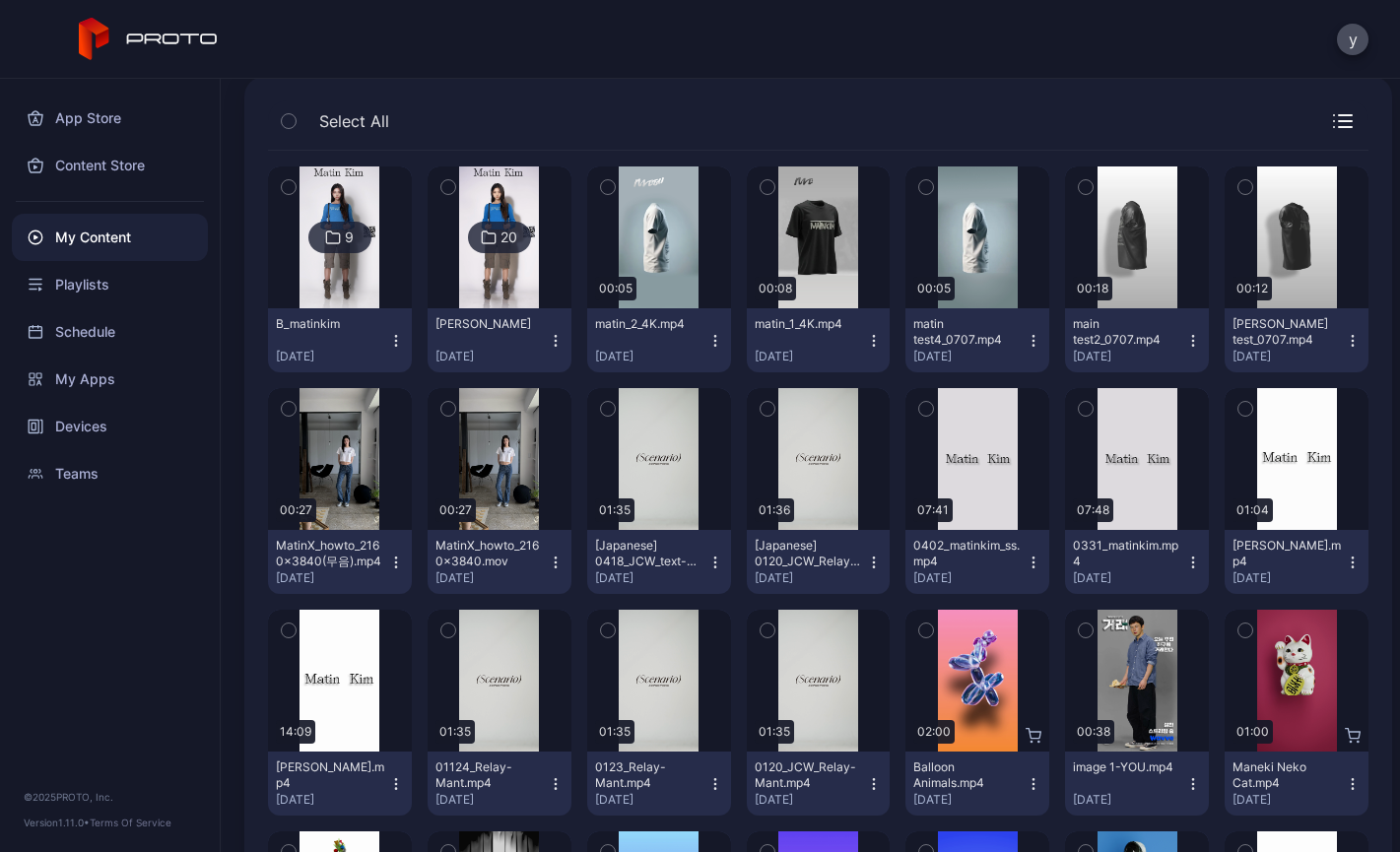 scroll, scrollTop: 0, scrollLeft: 0, axis: both 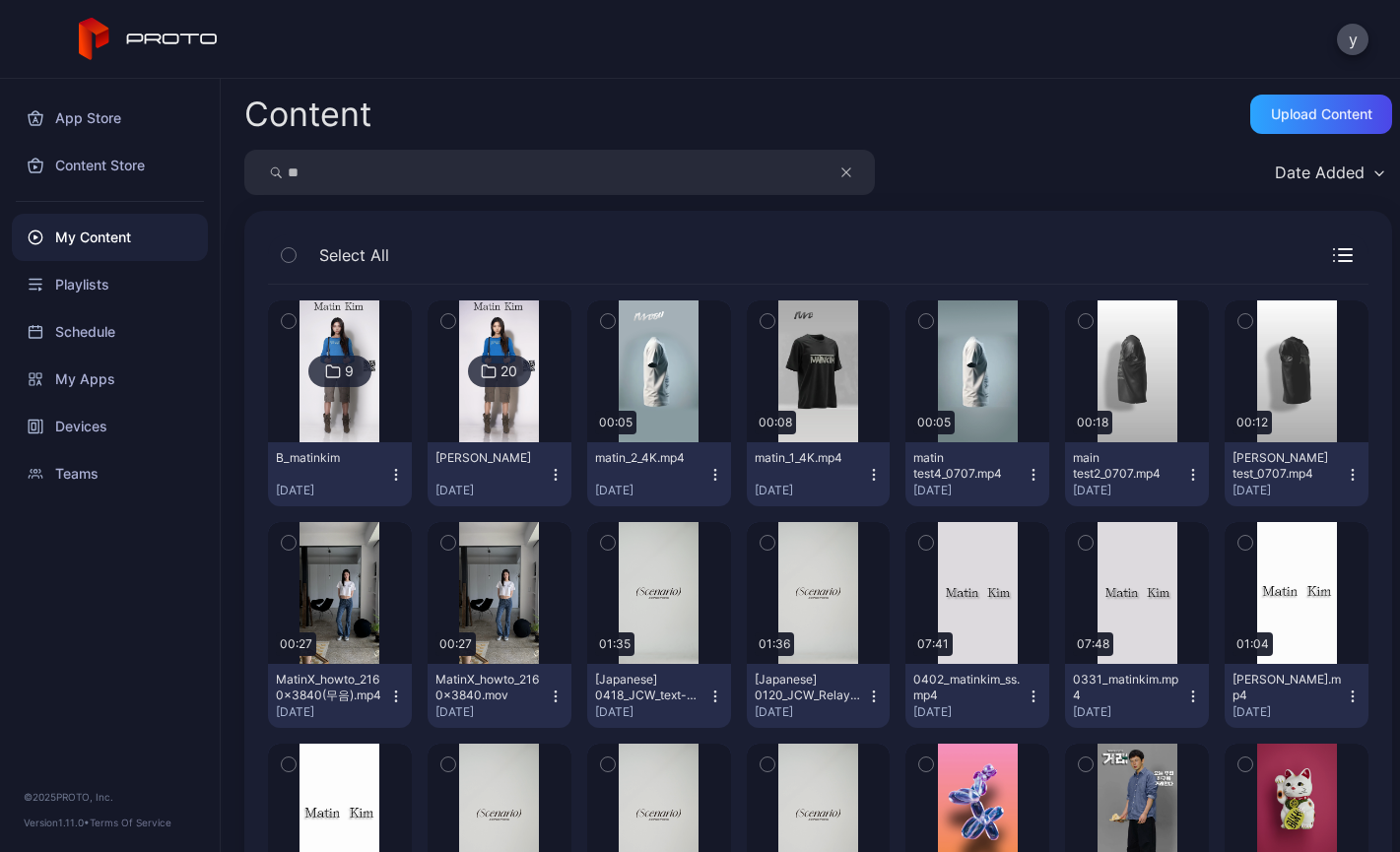 click on "**" at bounding box center (560, 172) 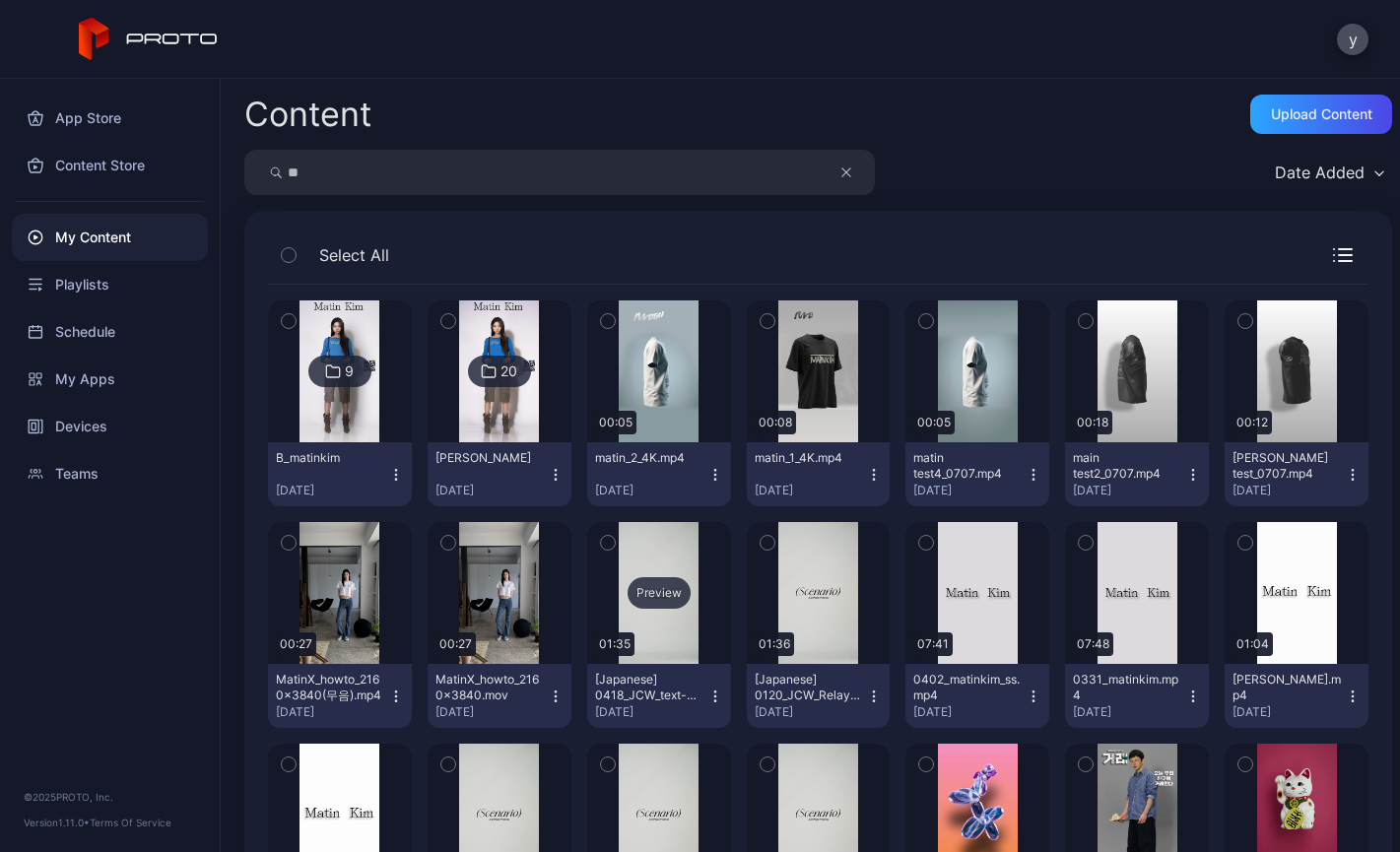 scroll, scrollTop: 18, scrollLeft: 0, axis: vertical 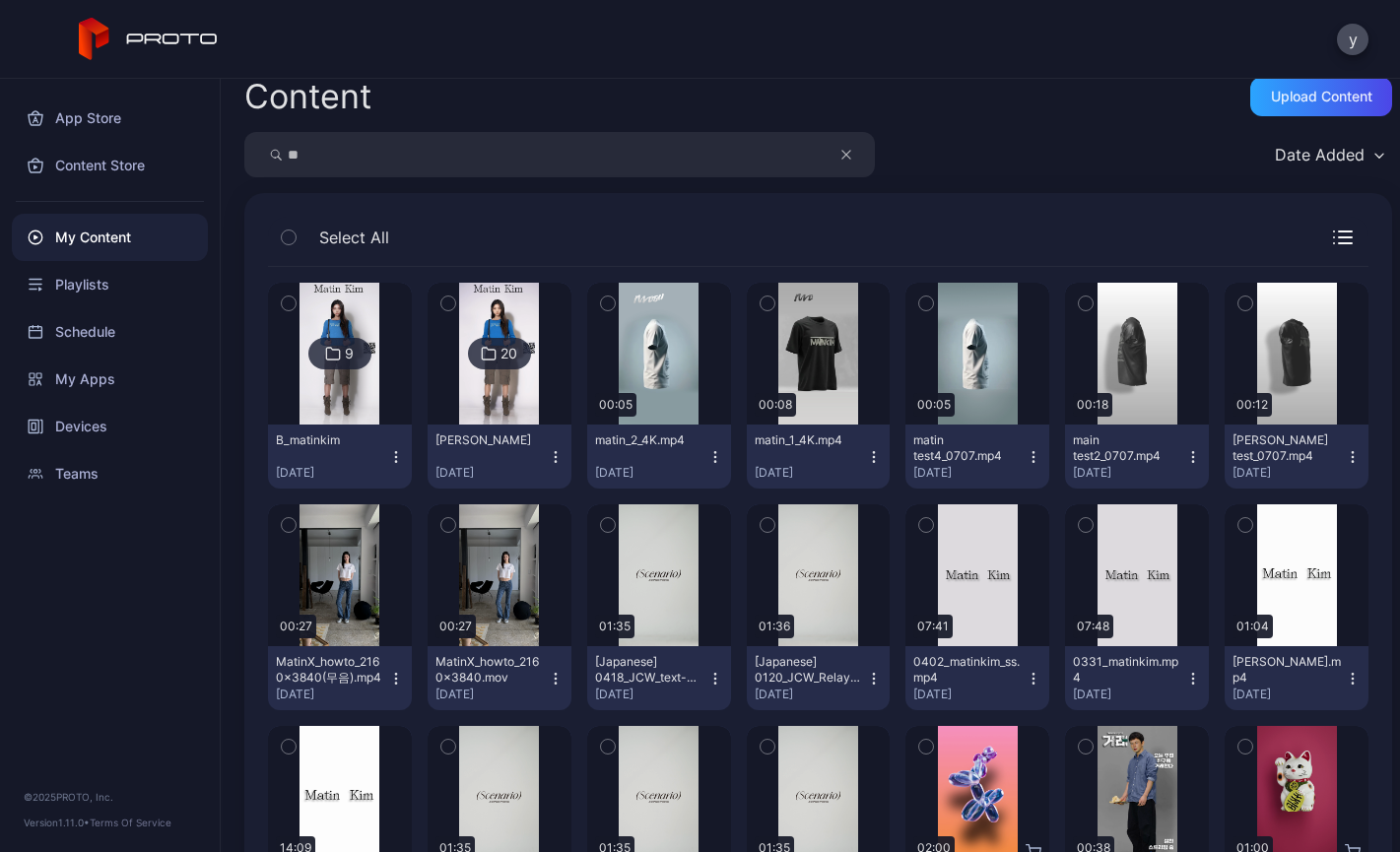 click on "[PERSON_NAME]" at bounding box center [490, 440] 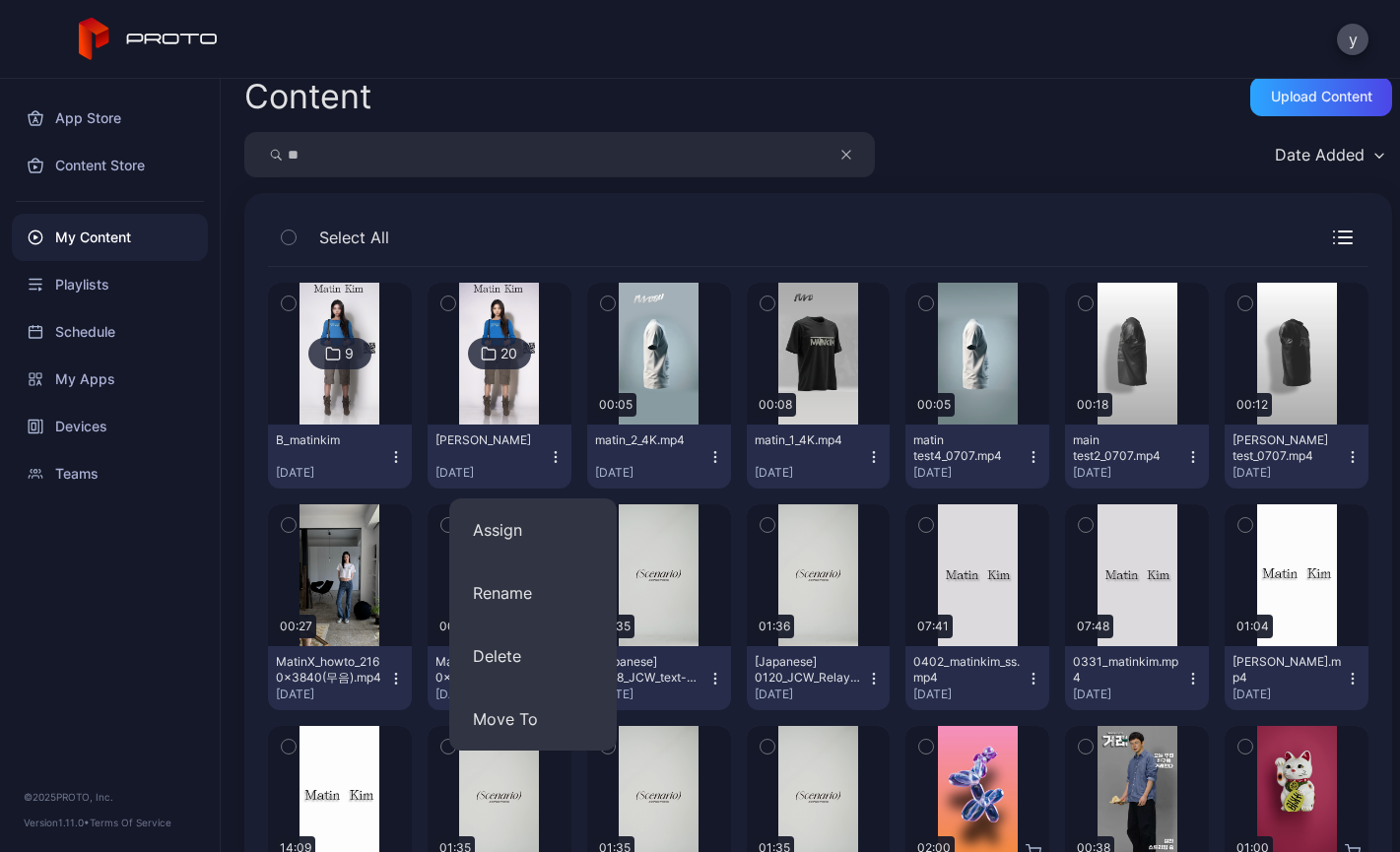 click at bounding box center [499, 354] 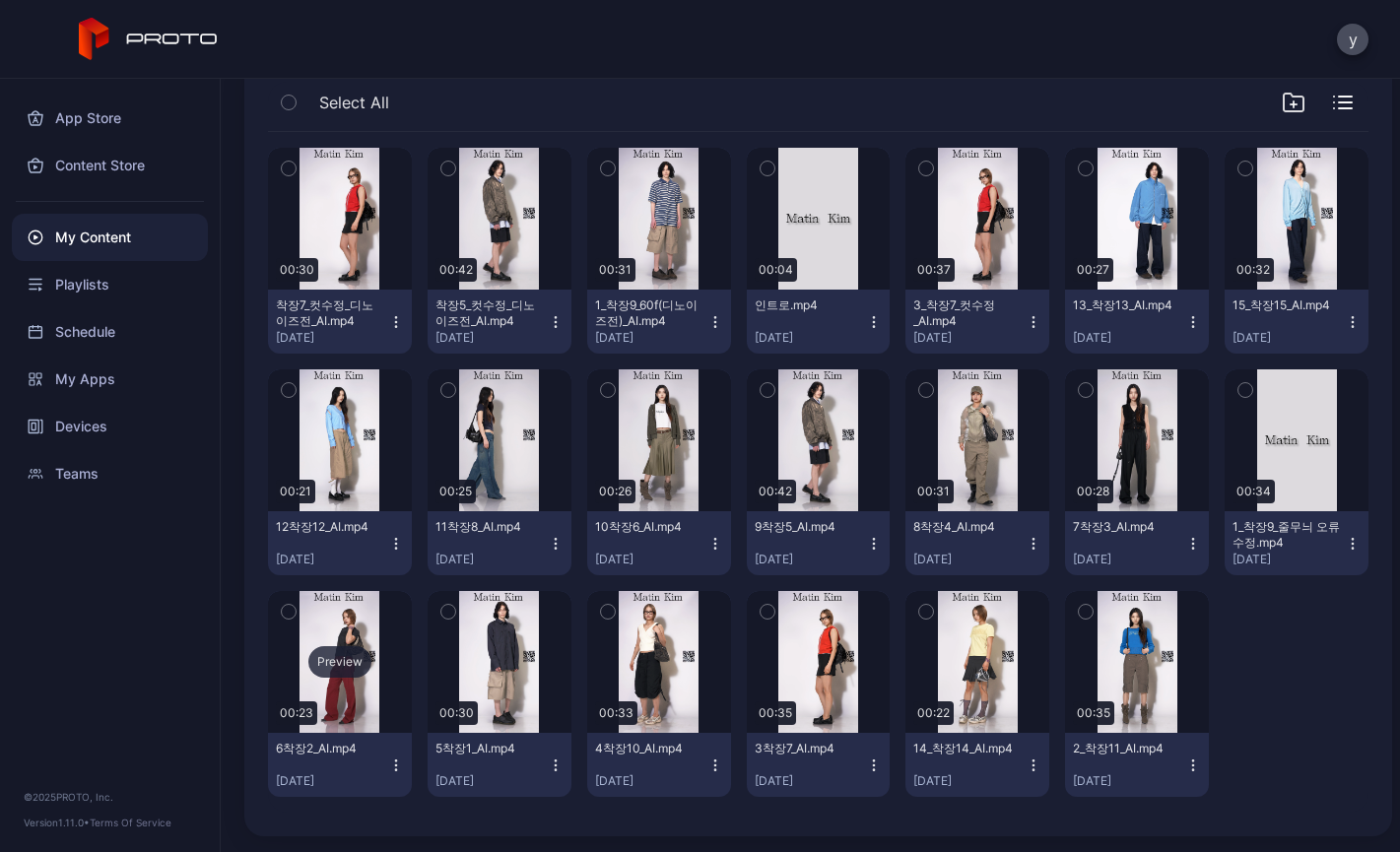 scroll, scrollTop: 0, scrollLeft: 0, axis: both 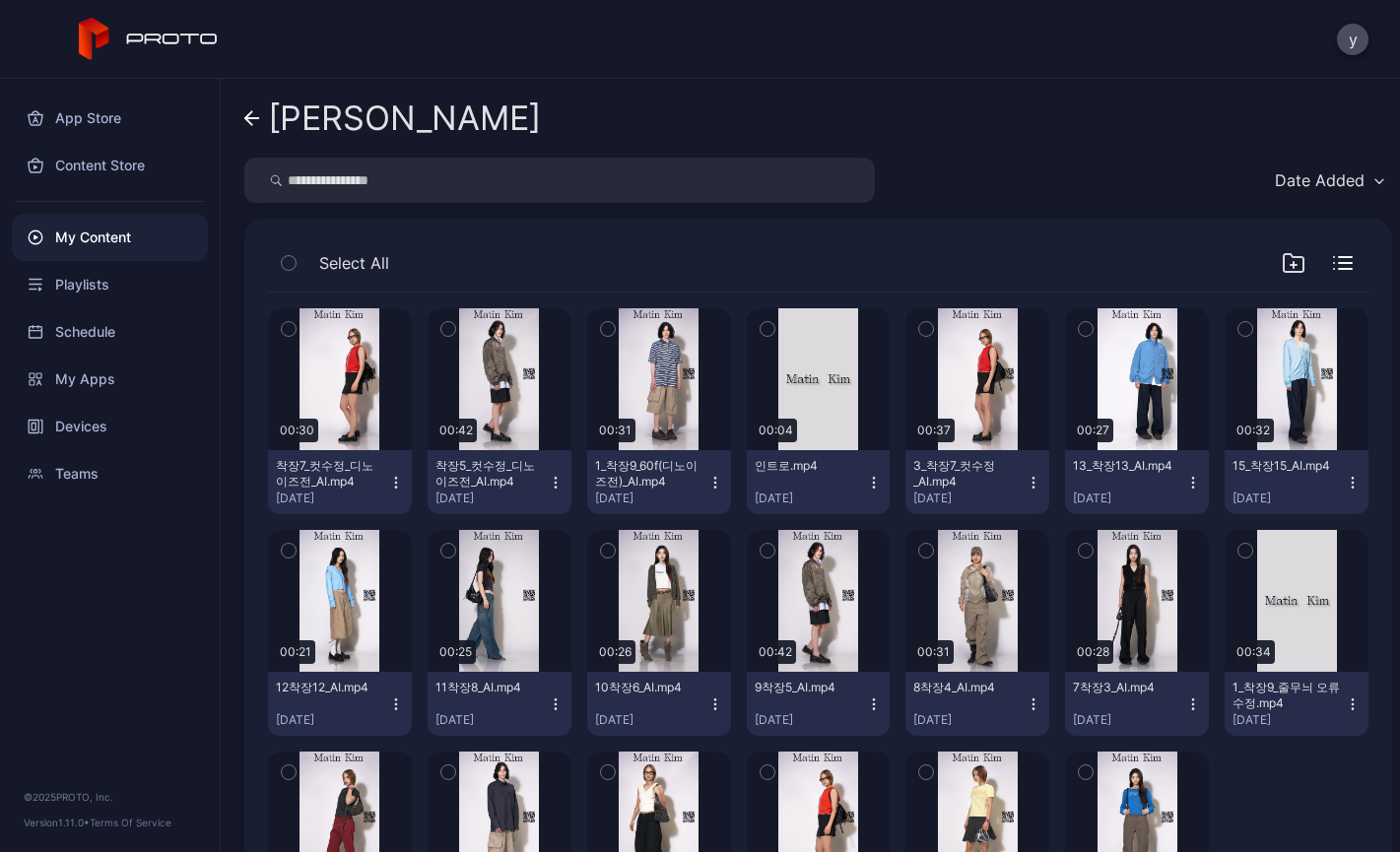 click on "[PERSON_NAME]" at bounding box center (392, 118) 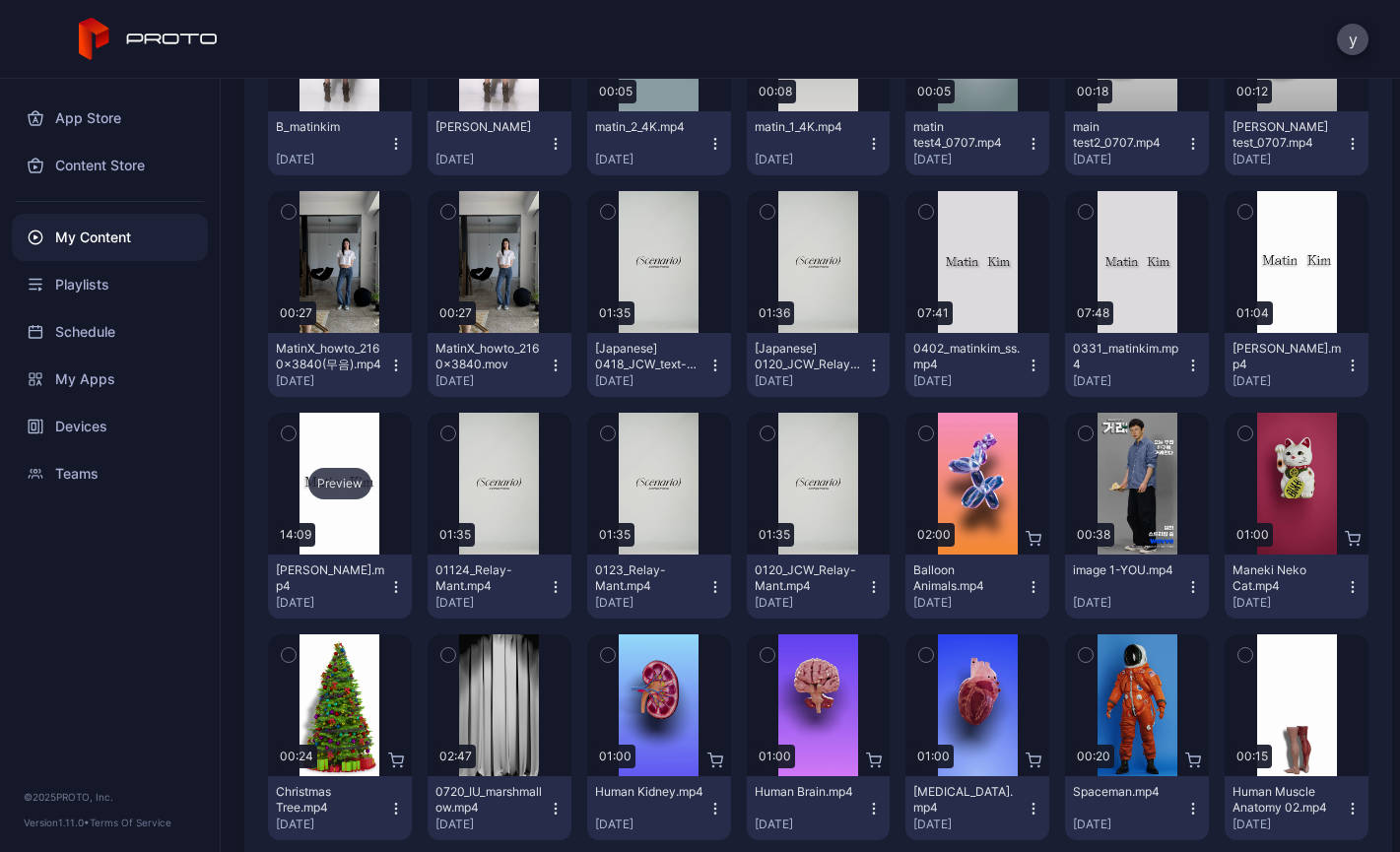 scroll, scrollTop: 348, scrollLeft: 0, axis: vertical 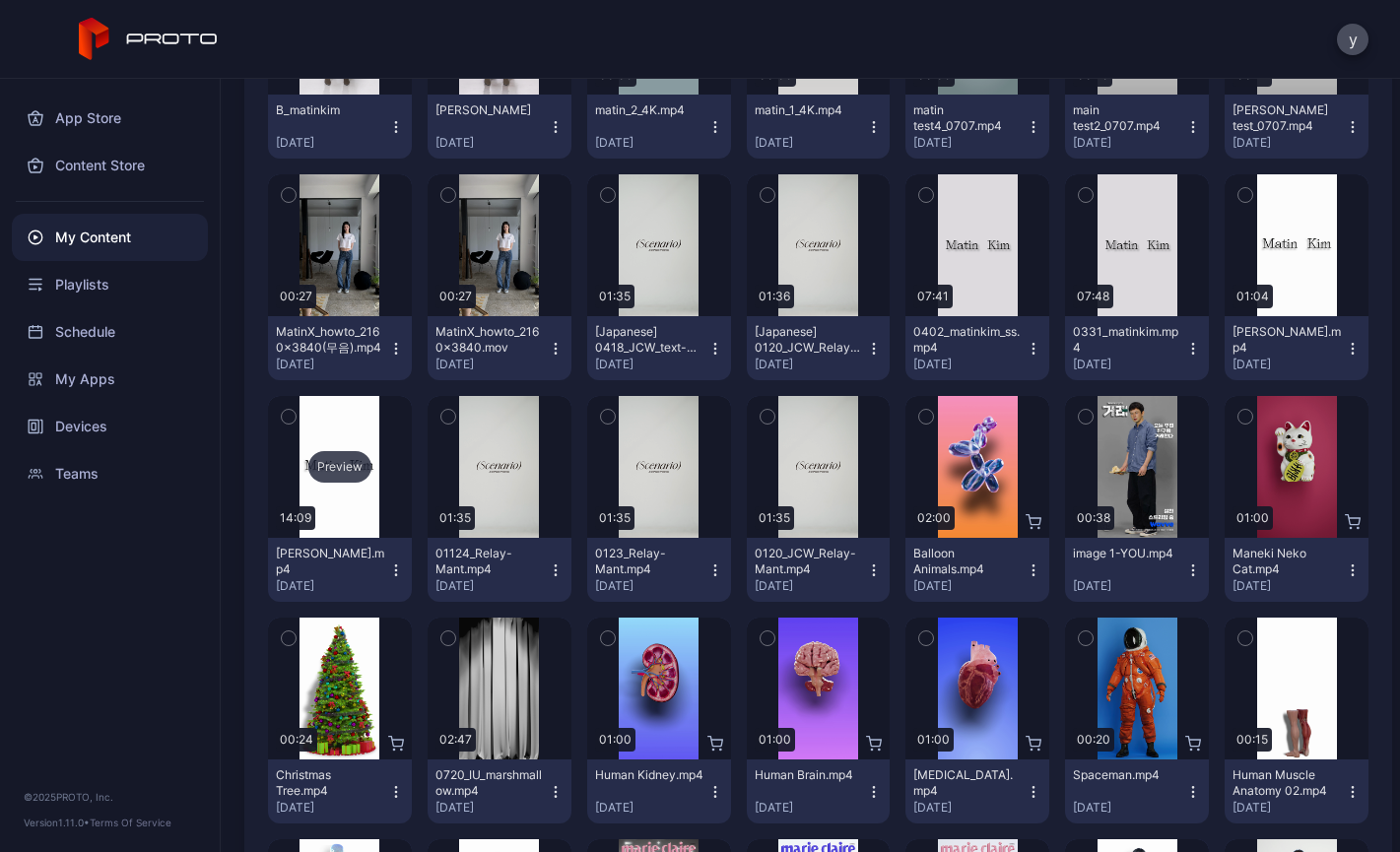 click on "Preview" at bounding box center [340, 467] 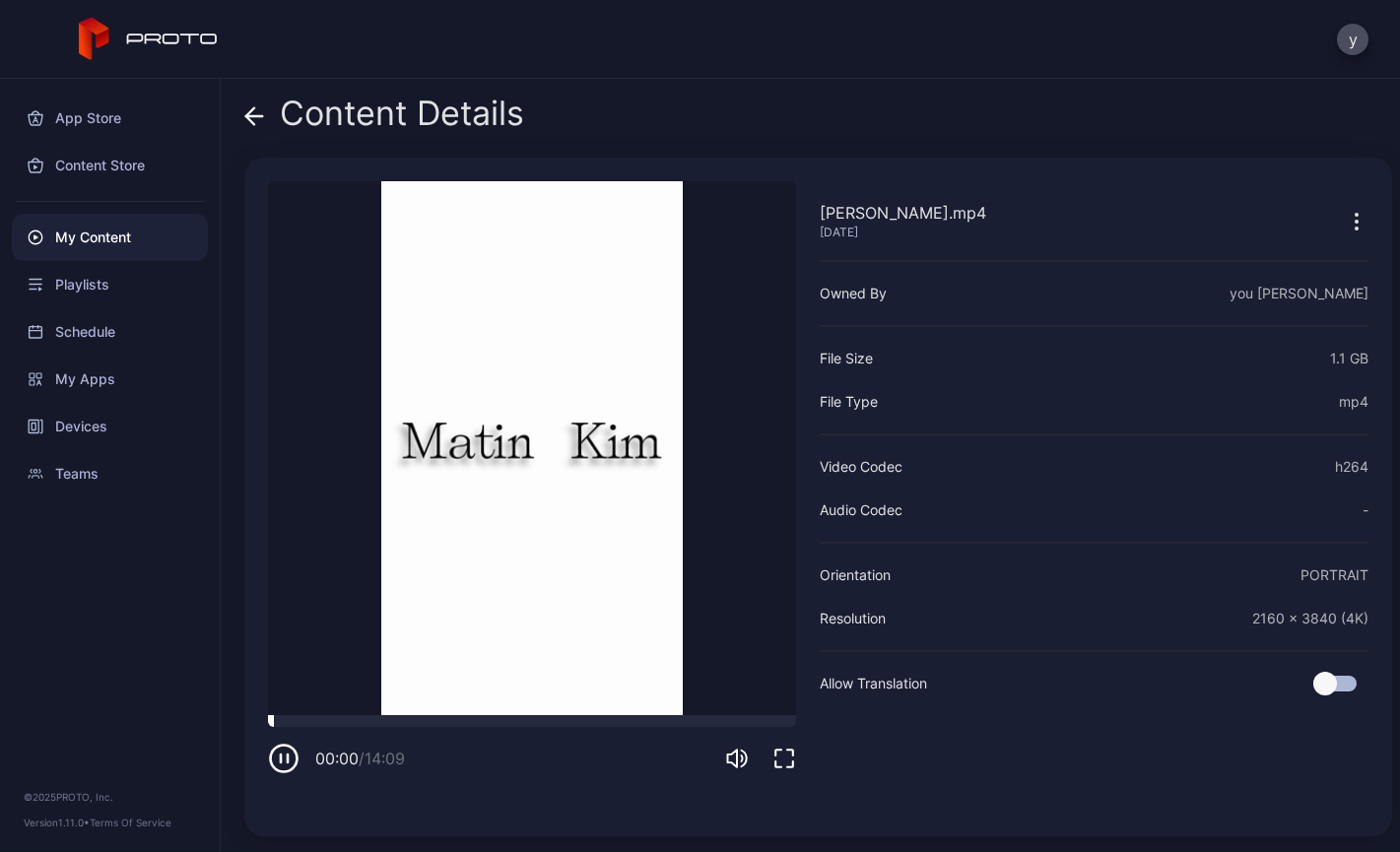 click on "00:00  /  14:09" at bounding box center [532, 745] 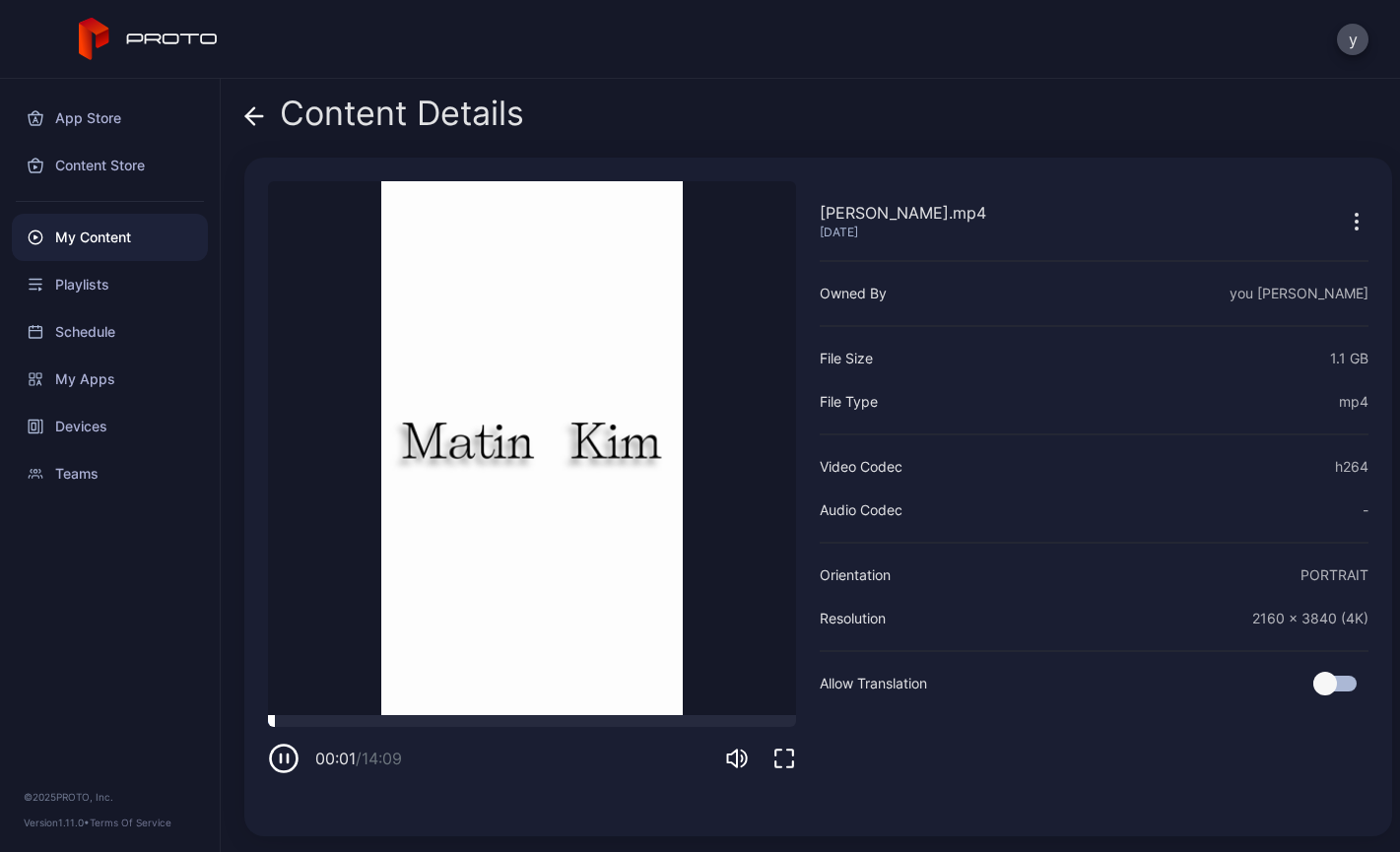click at bounding box center (532, 721) 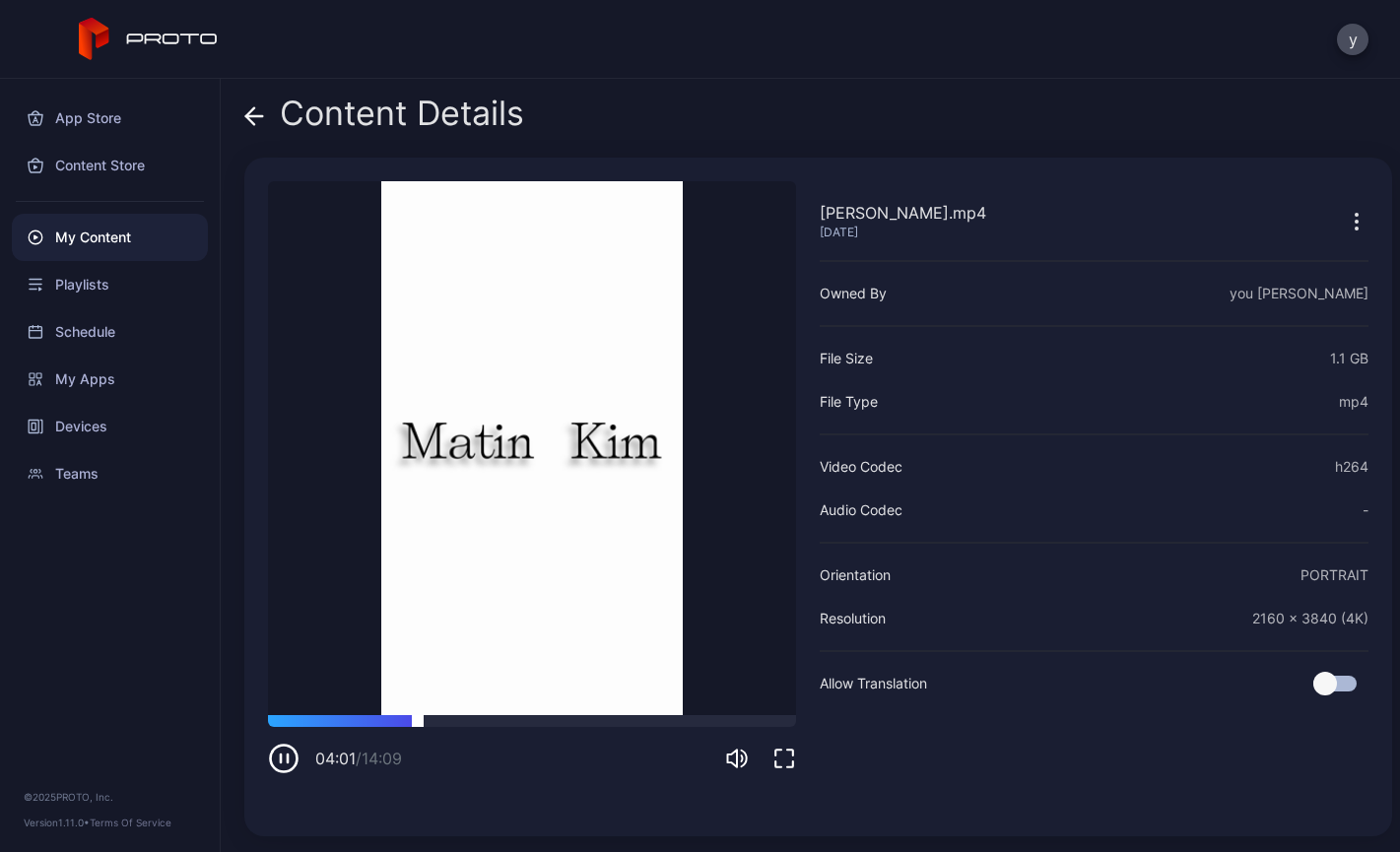 click at bounding box center [532, 721] 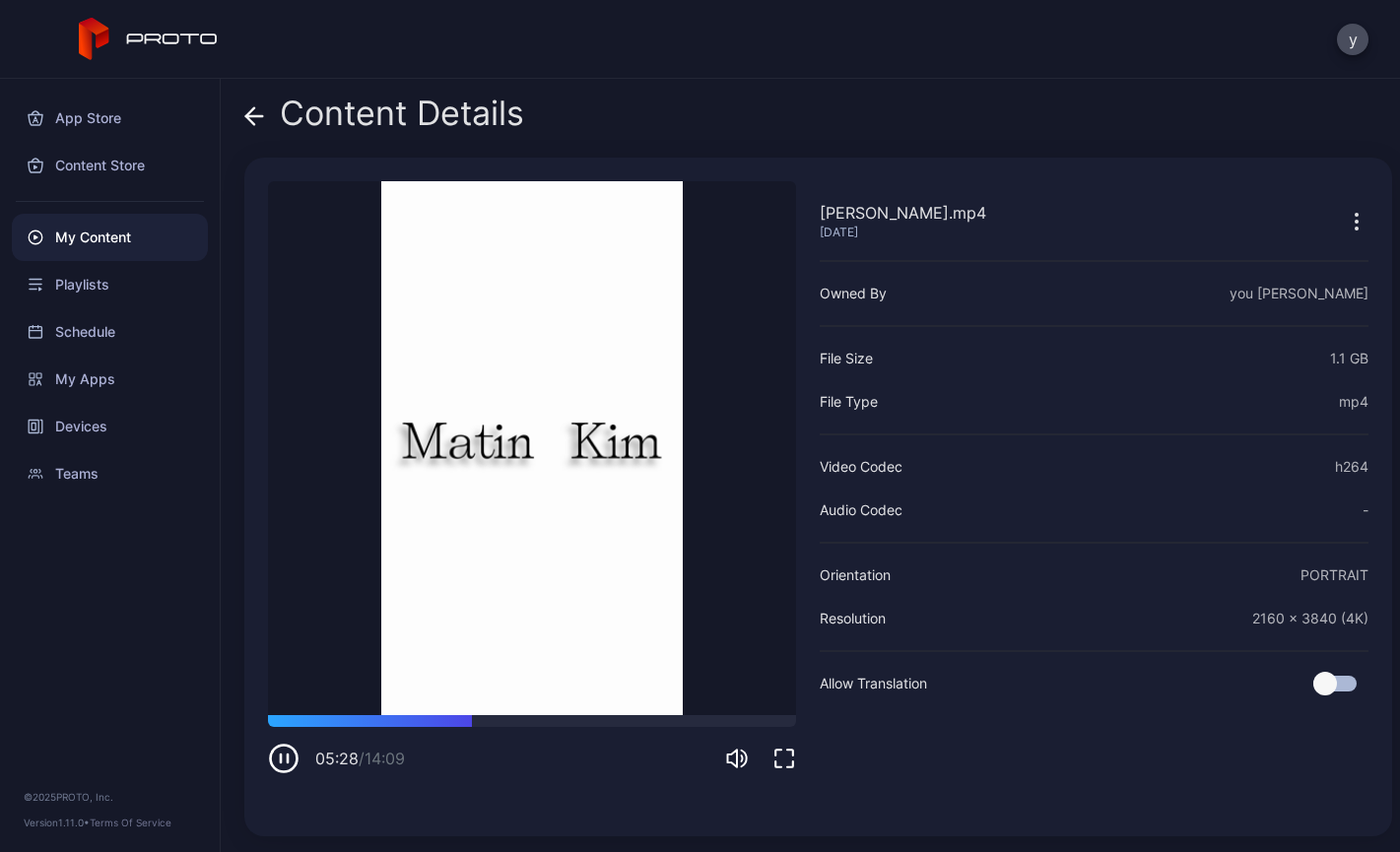 click on "Content Details [PERSON_NAME].mp4 [DATE] Sorry, your browser doesn‘t support embedded videos 05:28  /  14:09 [PERSON_NAME].mp4 [DATE] Owned By you [PERSON_NAME] File Size 1.1 GB File Type mp4 Video Codec h264 Audio Codec - Orientation PORTRAIT Resolution 2160 x 3840 (4K) Allow Translation" at bounding box center (810, 465) 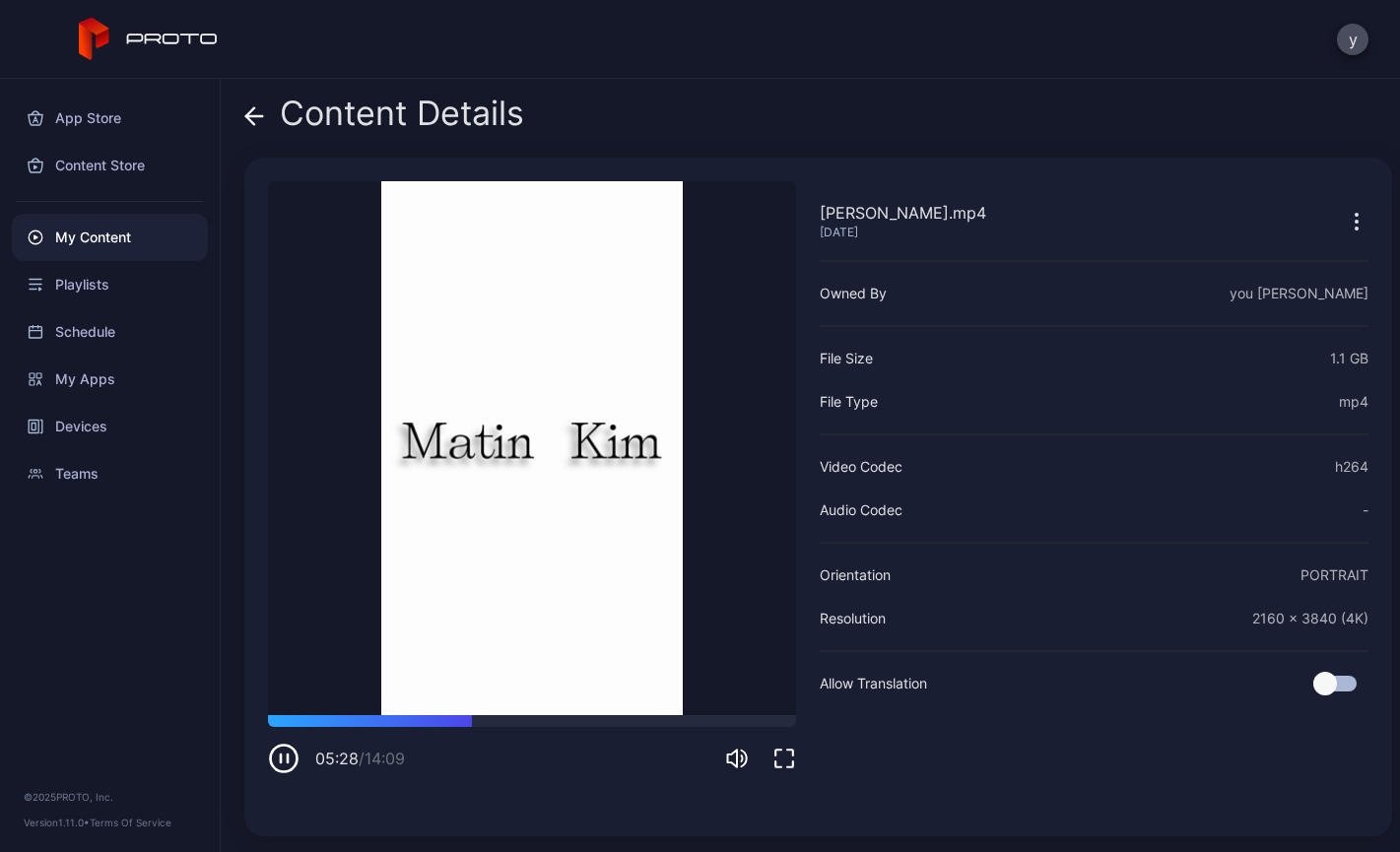 click 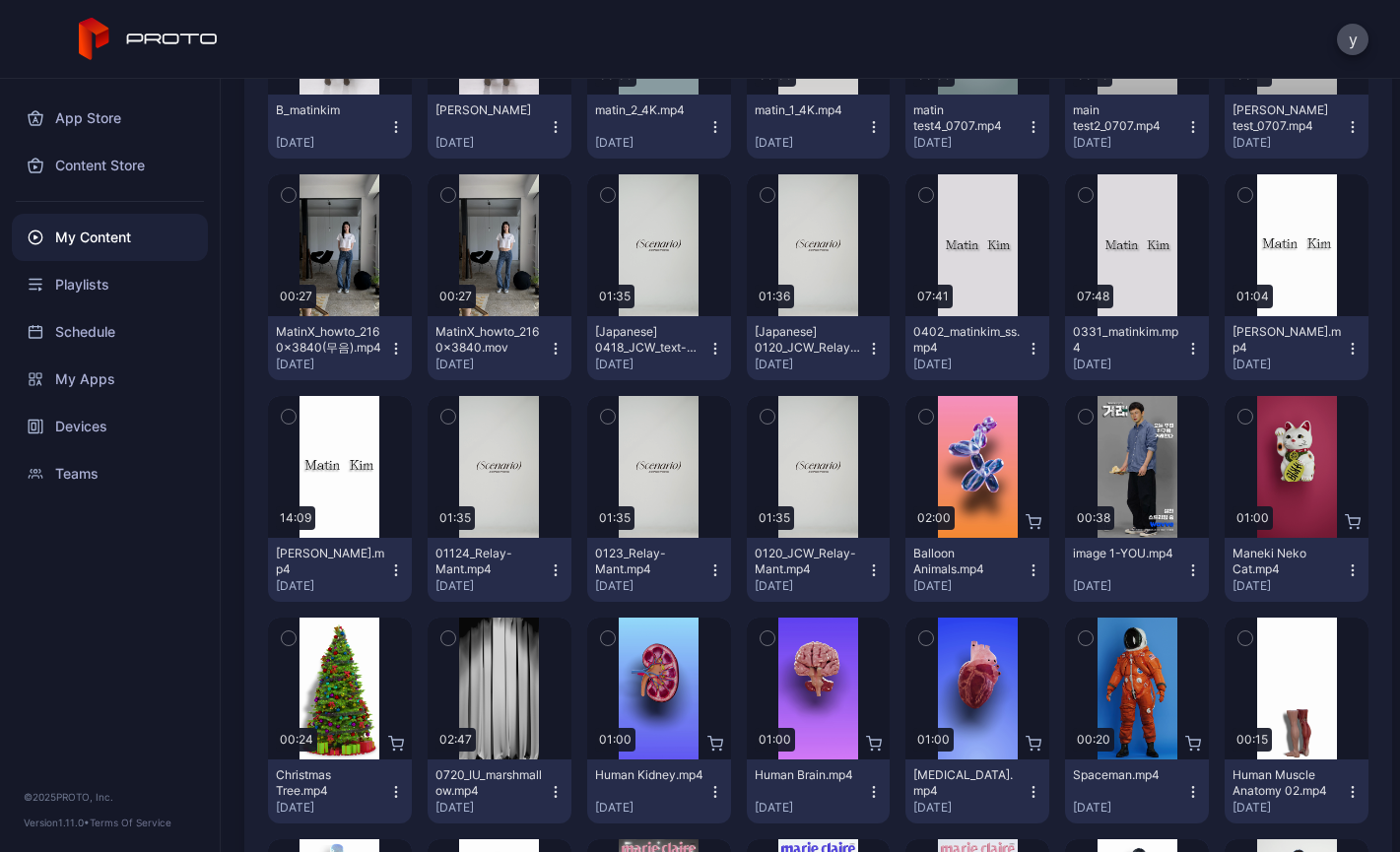 scroll, scrollTop: 0, scrollLeft: 0, axis: both 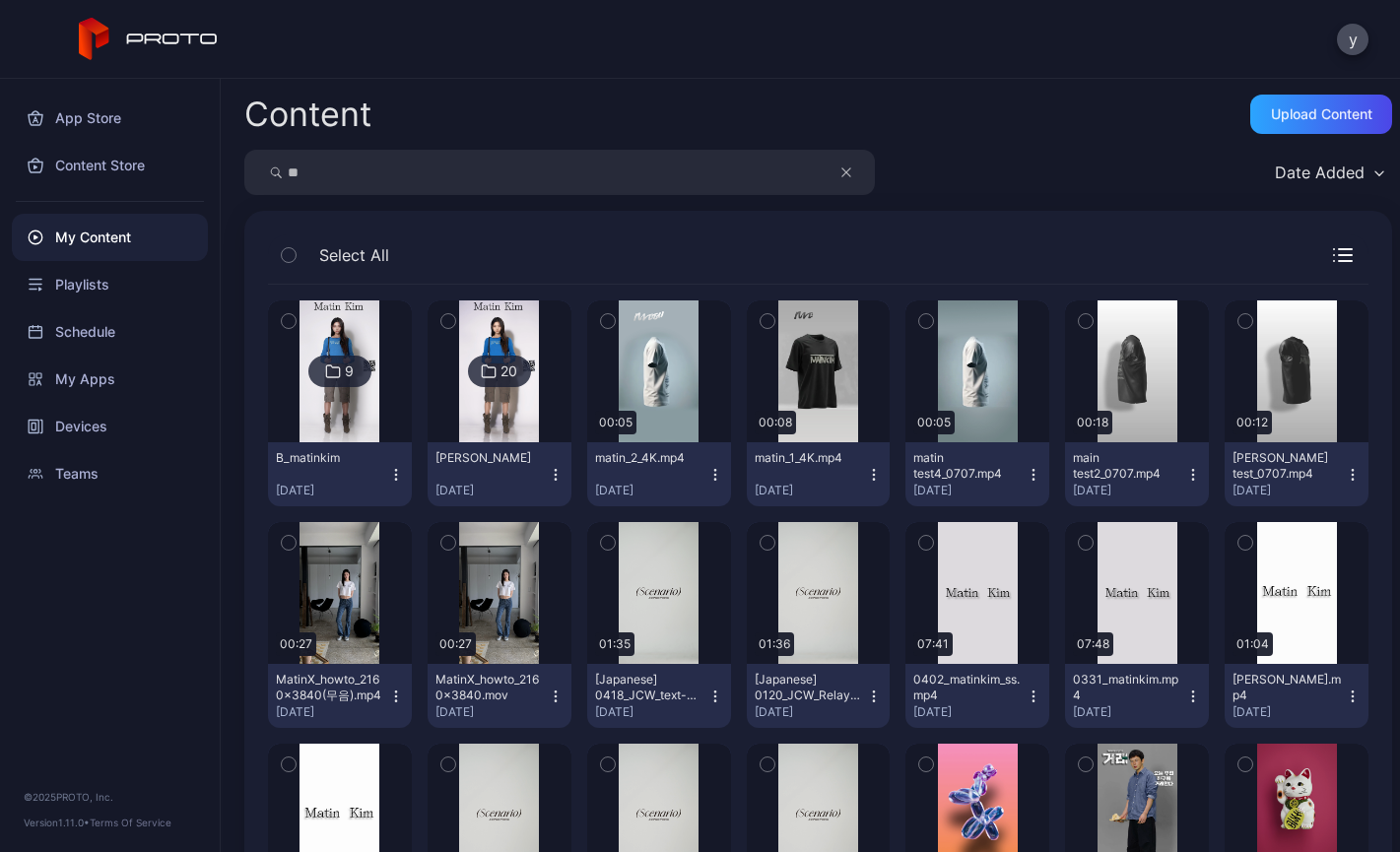 click on "**" at bounding box center [560, 172] 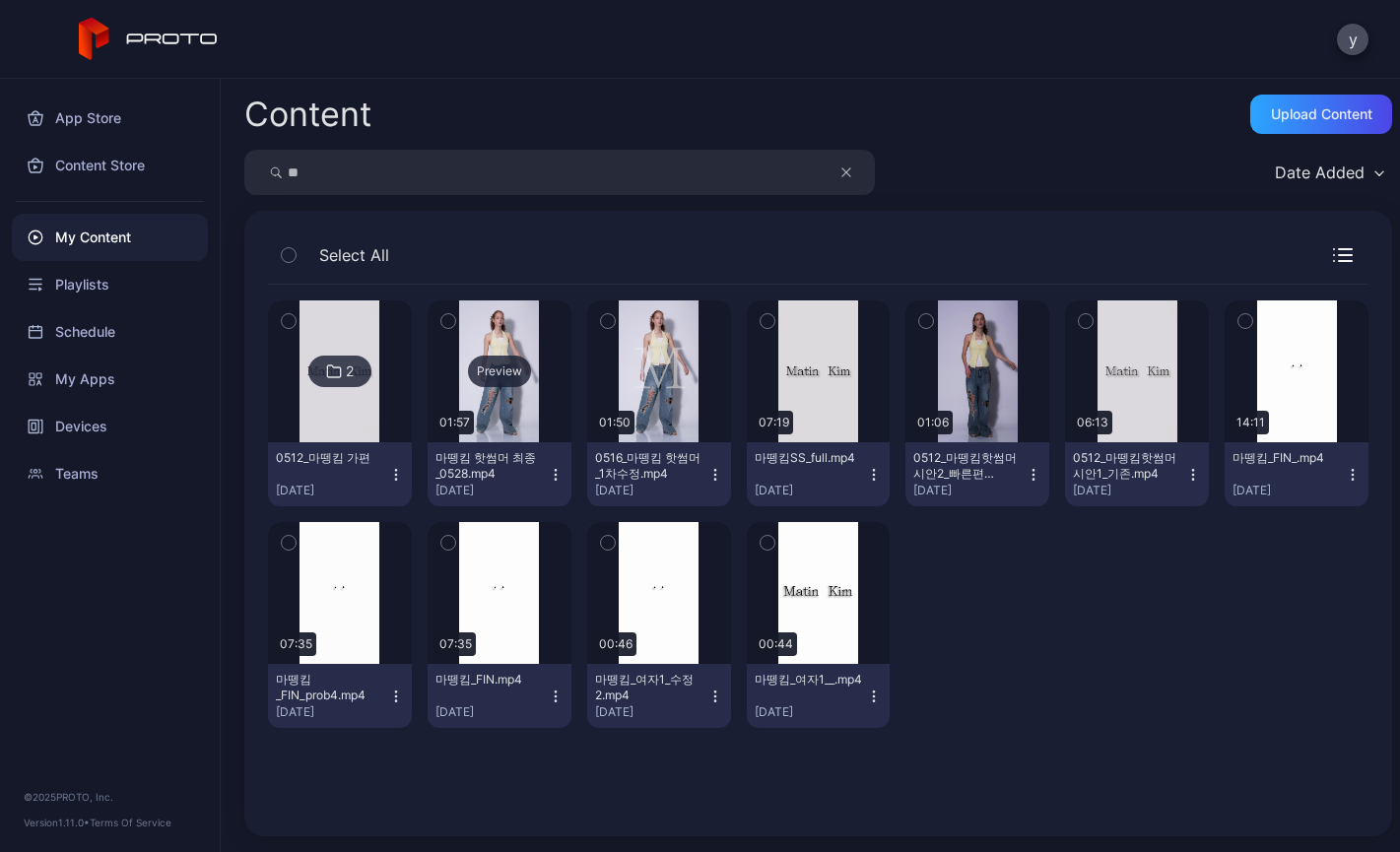 click on "Preview" at bounding box center (500, 371) 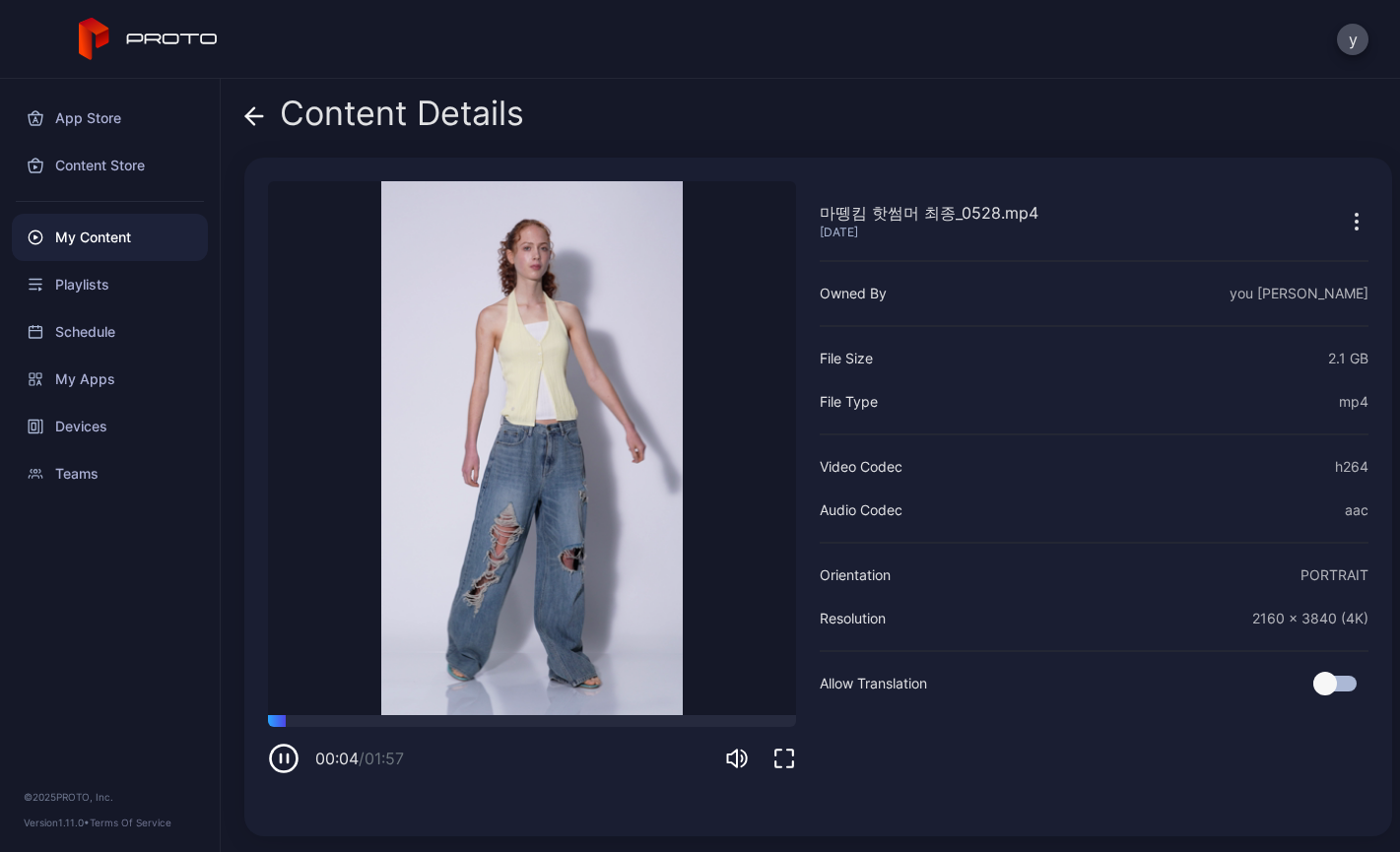 click 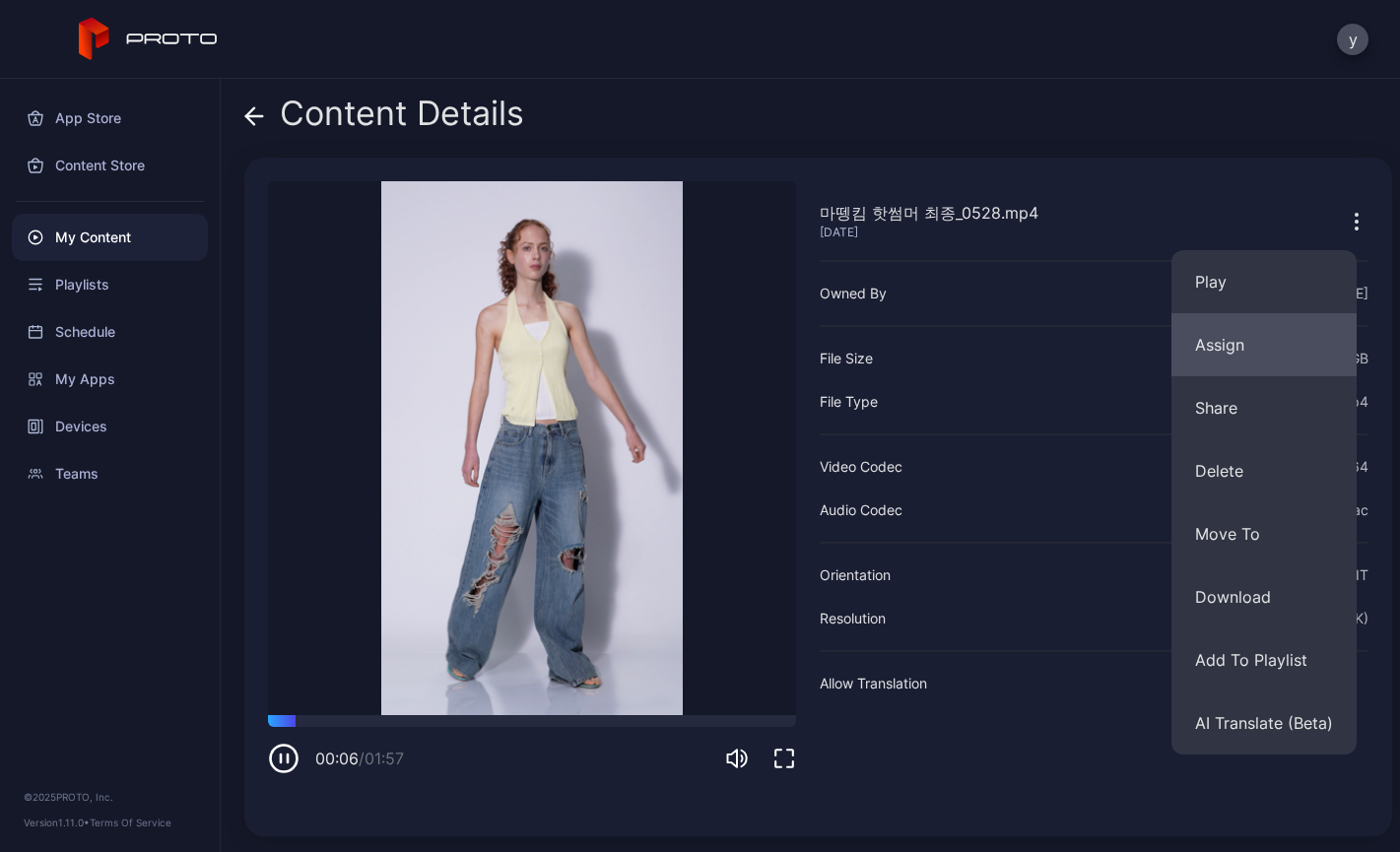 click on "Assign" at bounding box center [1264, 345] 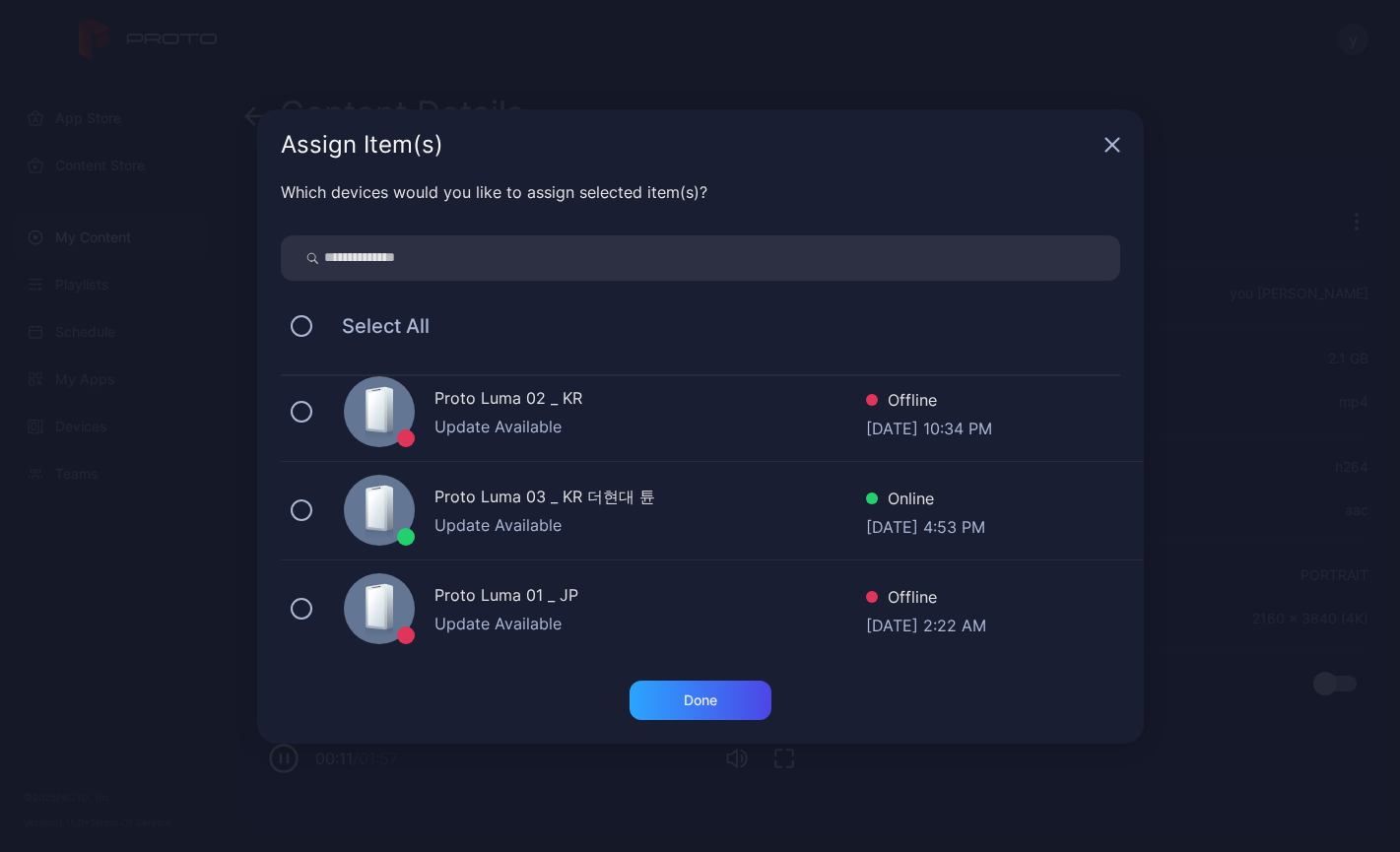scroll, scrollTop: 1134, scrollLeft: 0, axis: vertical 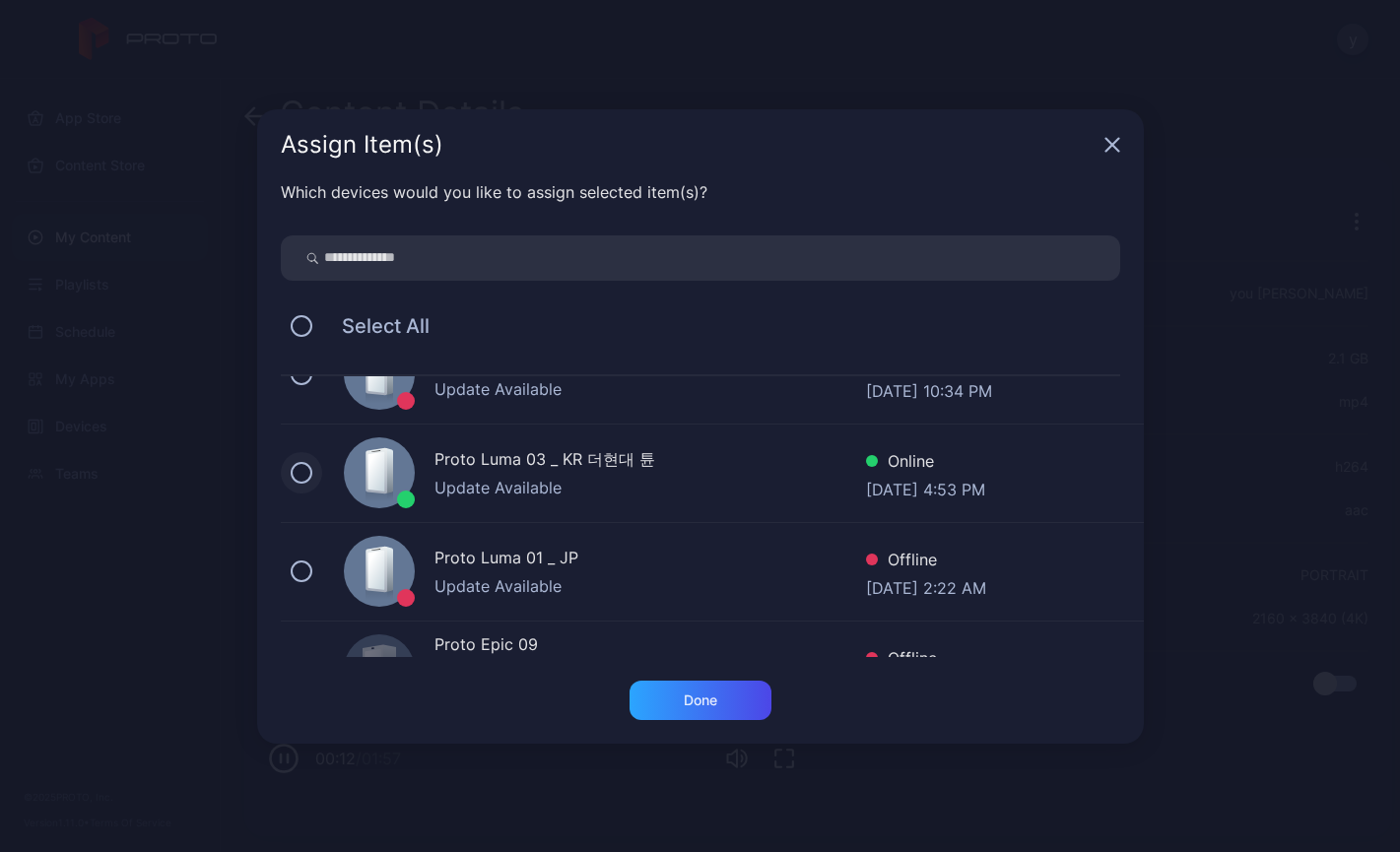 click at bounding box center [301, 473] 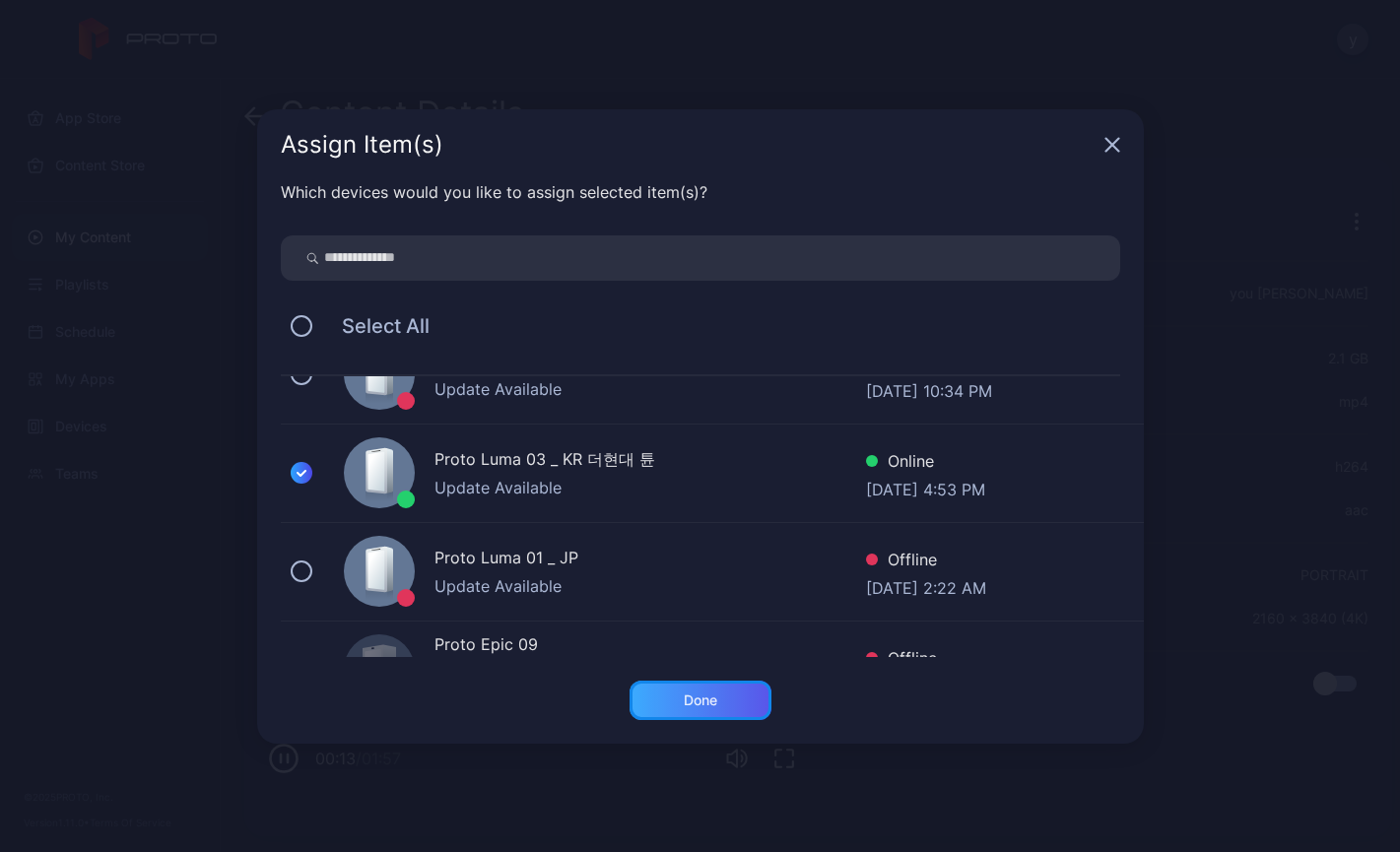 click on "Done" at bounding box center [700, 700] 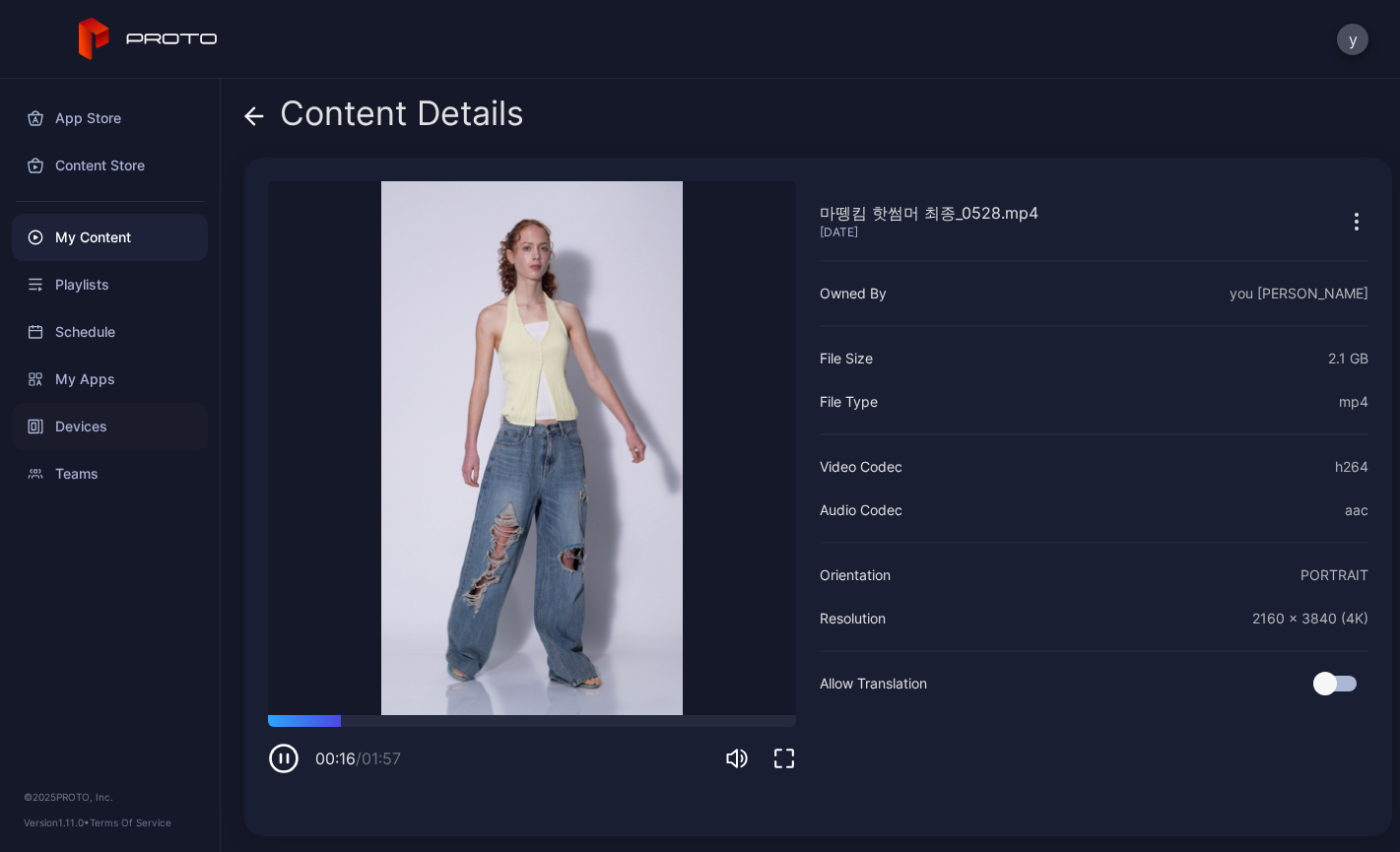 click on "Devices" at bounding box center (109, 426) 